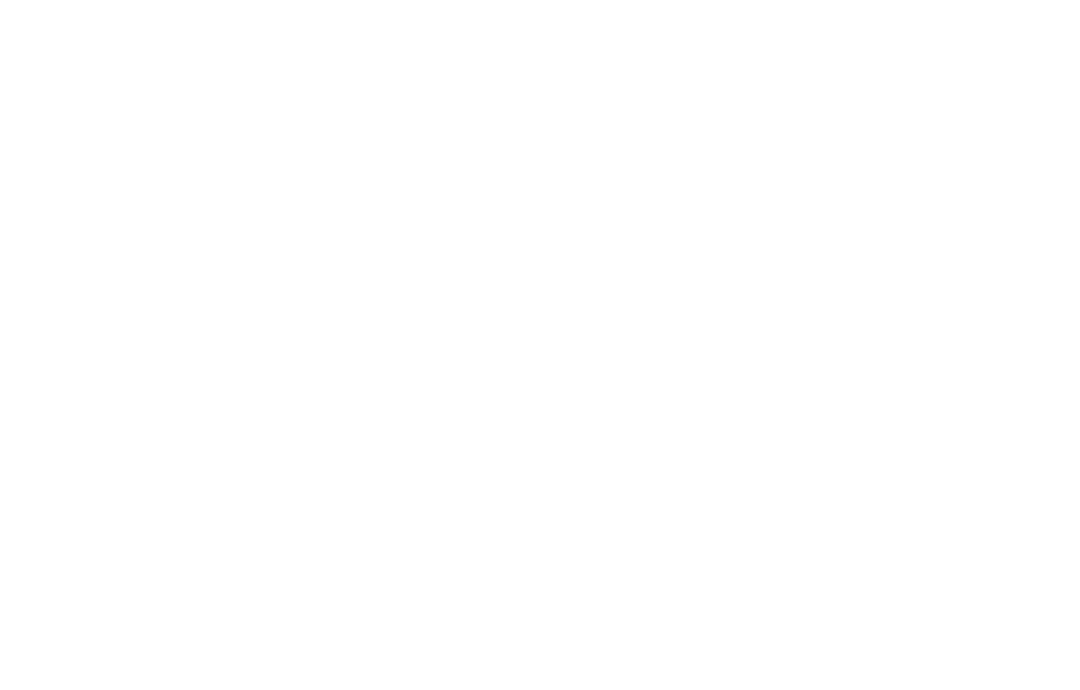 scroll, scrollTop: 0, scrollLeft: 0, axis: both 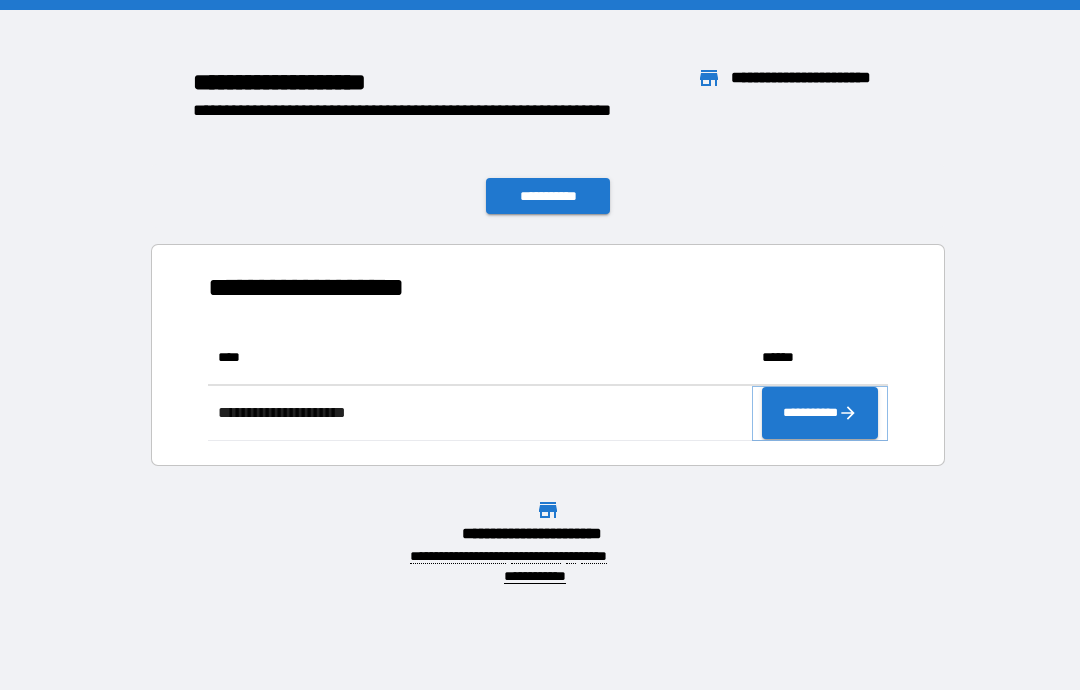 click on "**********" at bounding box center [820, 413] 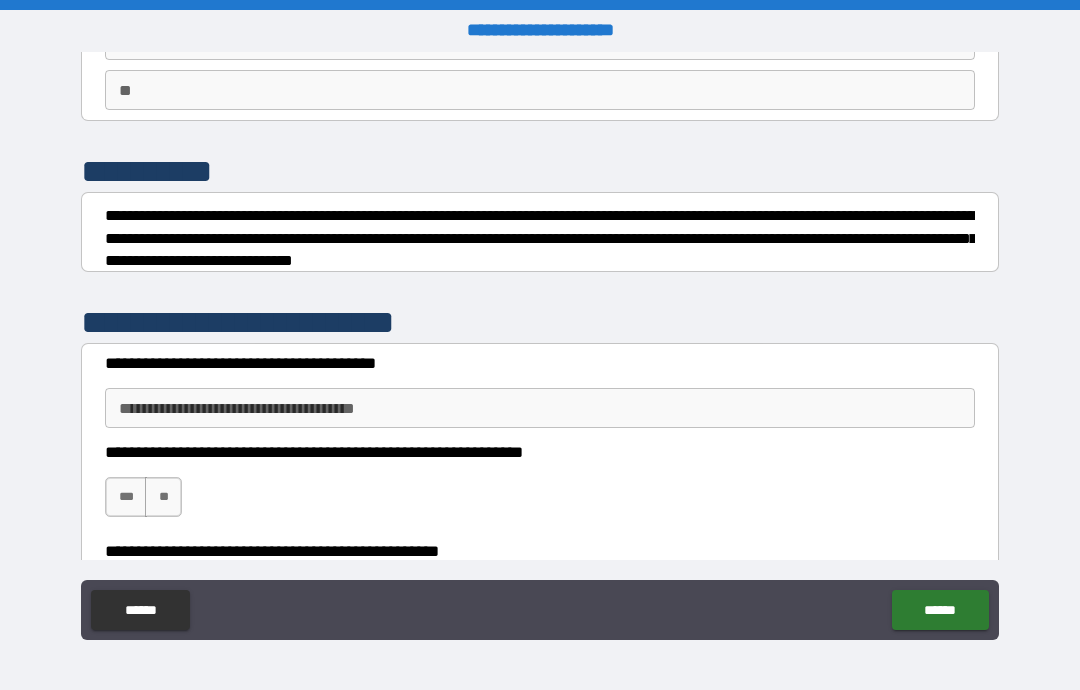scroll, scrollTop: 173, scrollLeft: 0, axis: vertical 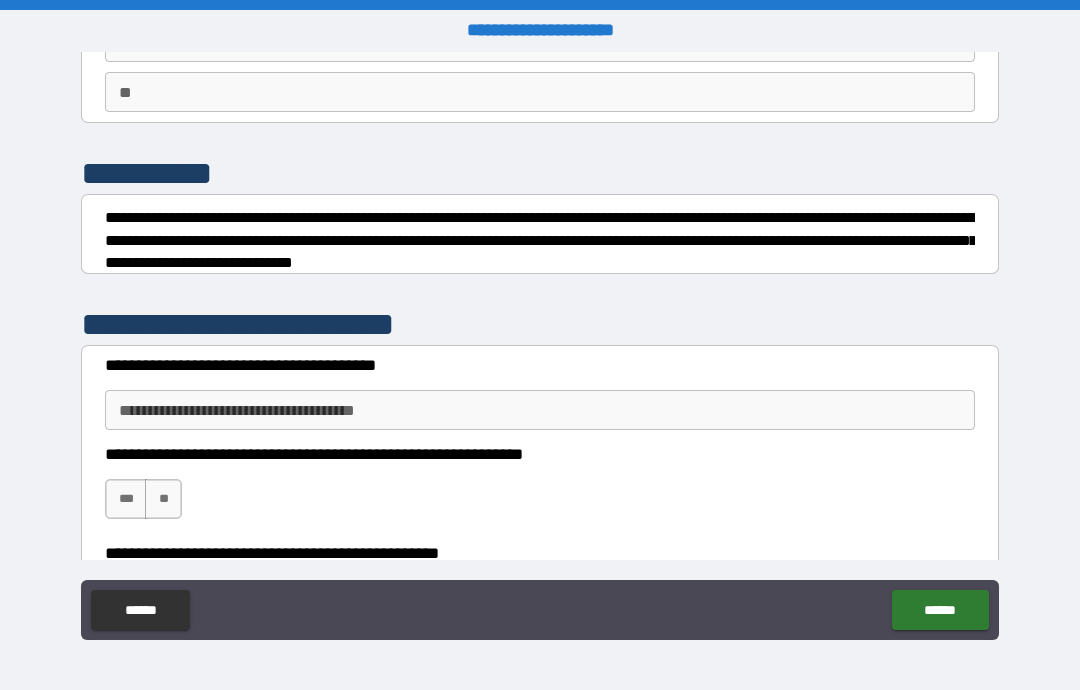click on "**********" at bounding box center [540, 410] 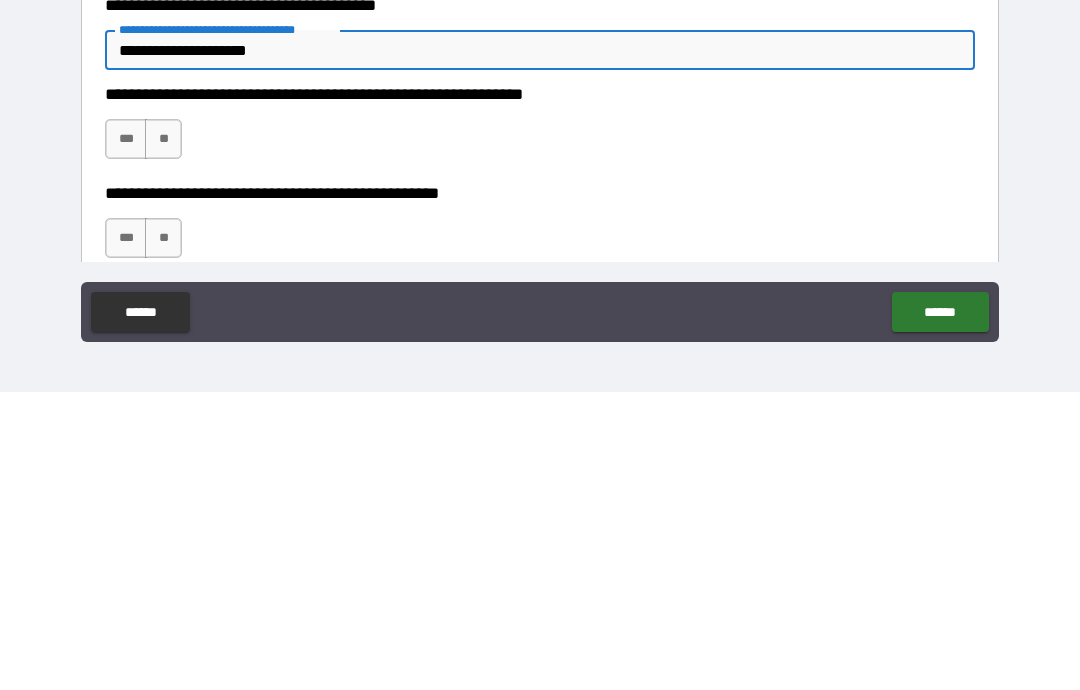 scroll, scrollTop: 279, scrollLeft: 0, axis: vertical 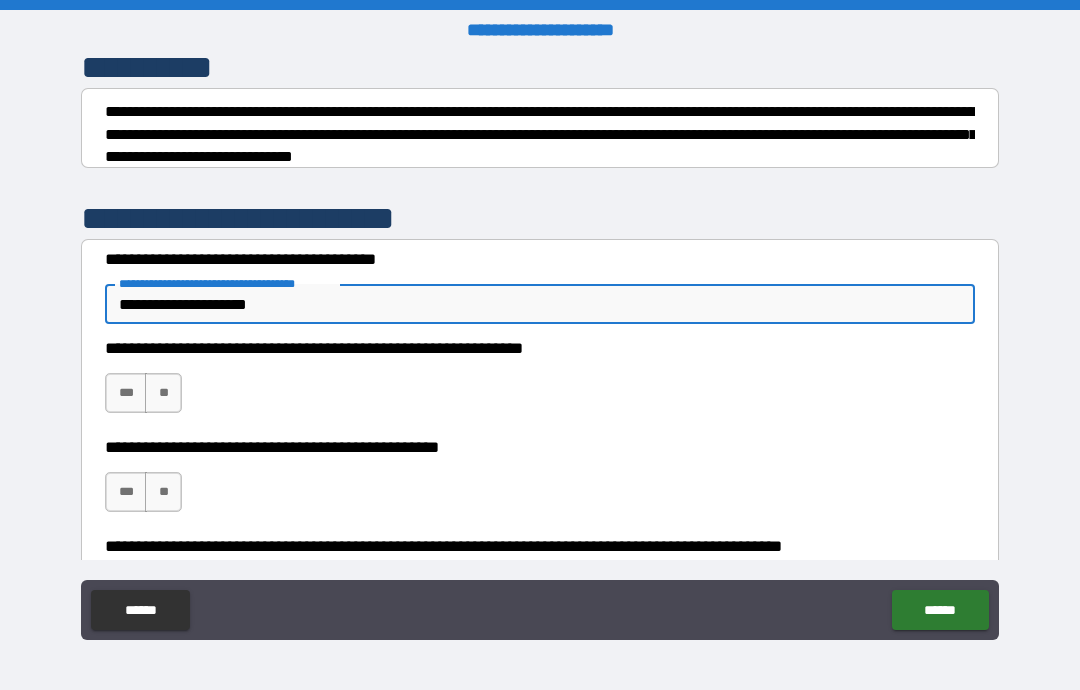 type on "**********" 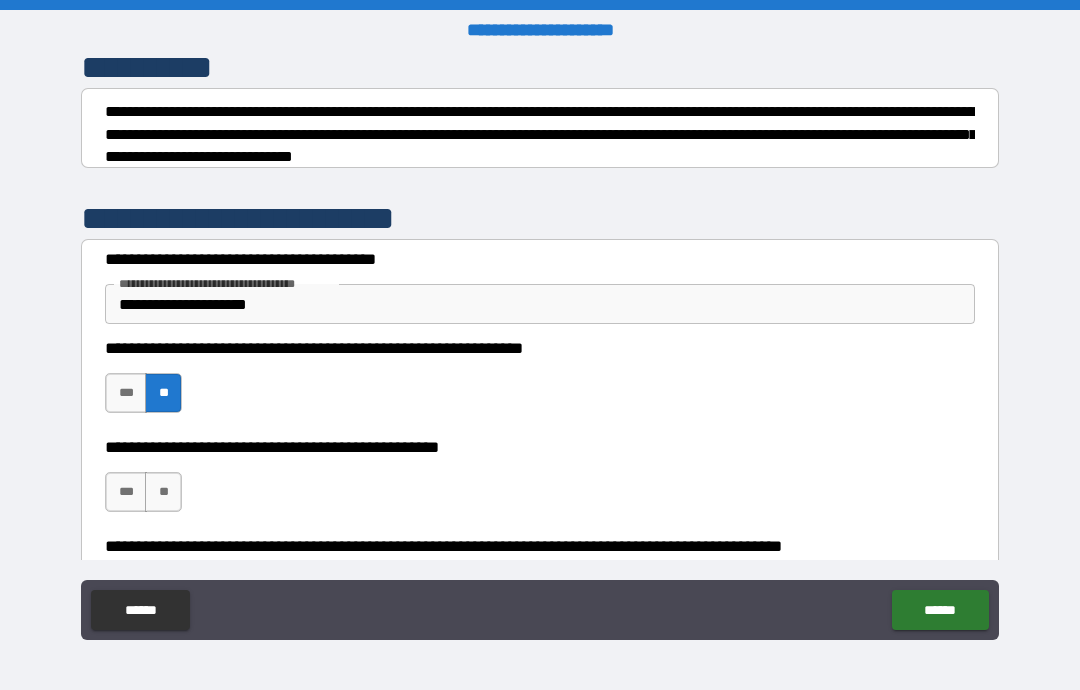 click on "**" at bounding box center (163, 492) 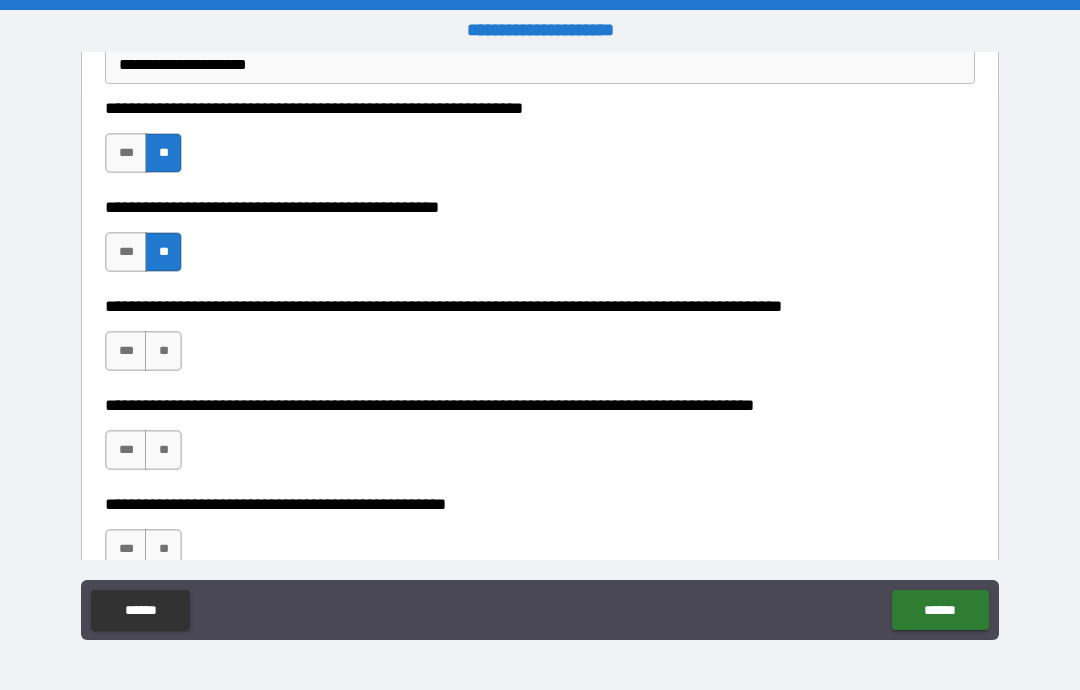 scroll, scrollTop: 526, scrollLeft: 0, axis: vertical 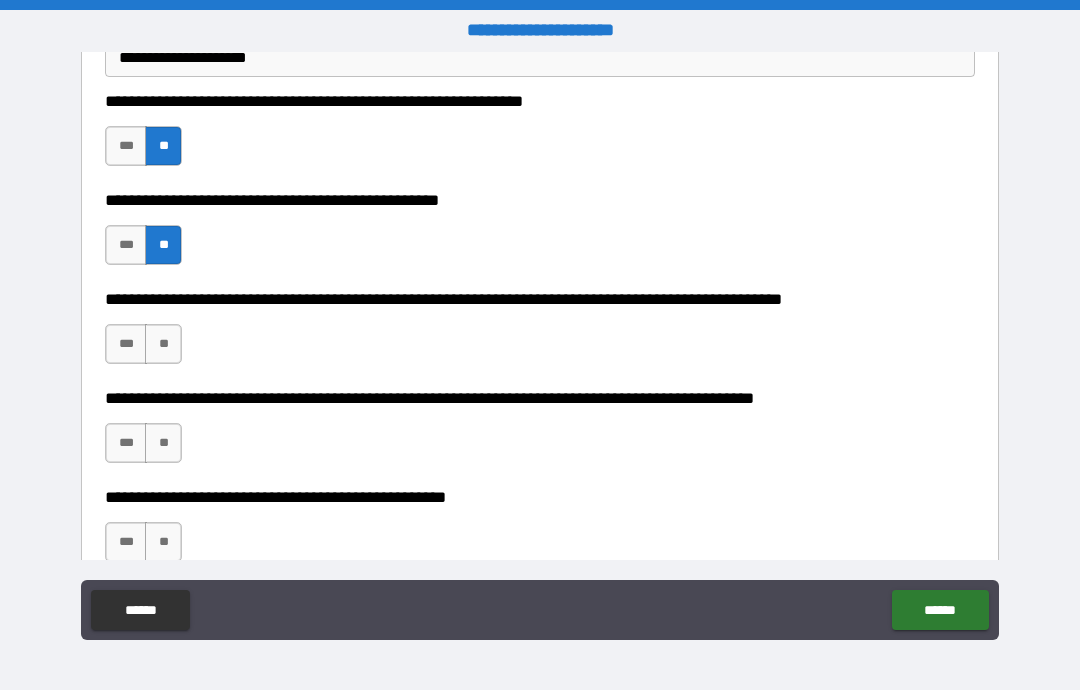 click on "**" at bounding box center [163, 344] 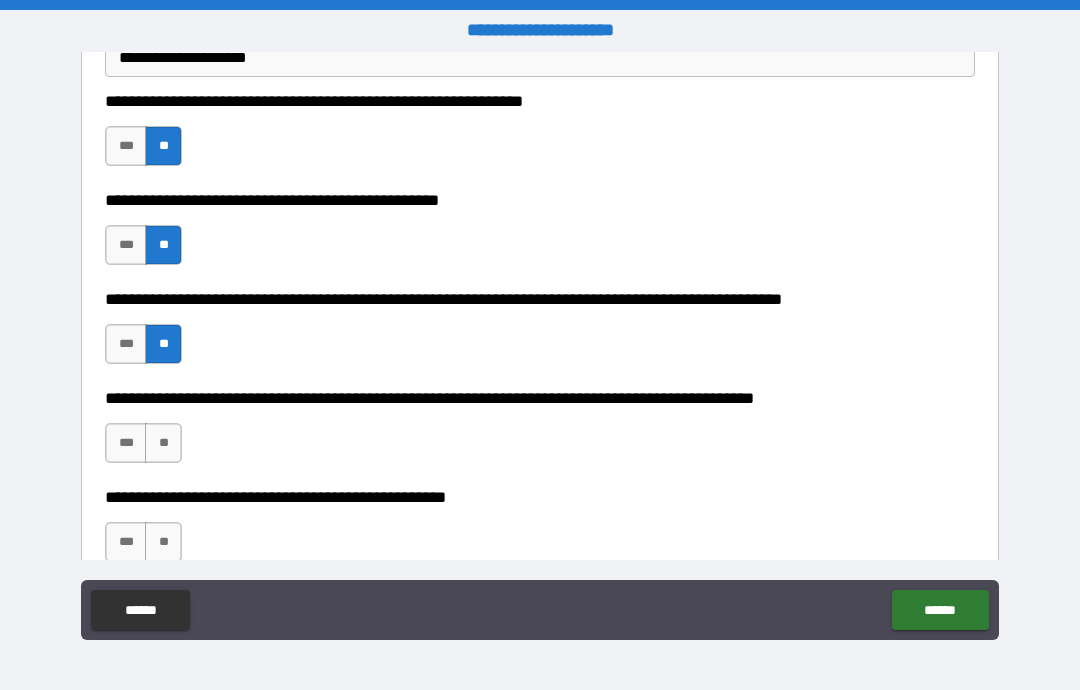 click on "**" at bounding box center [163, 443] 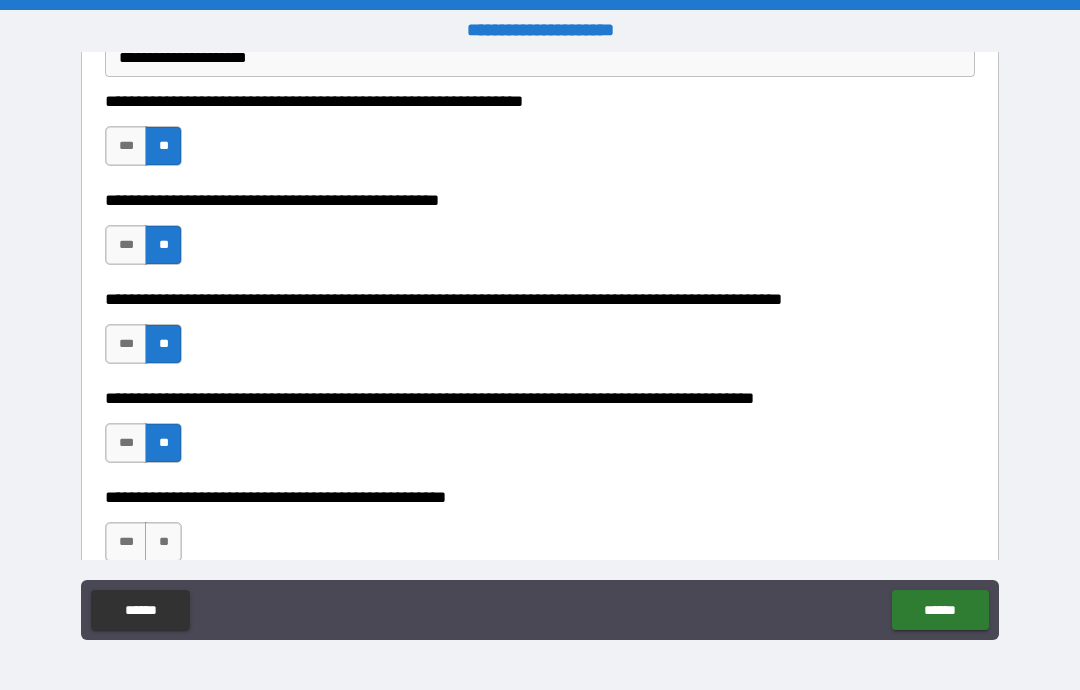 click on "**" at bounding box center [163, 542] 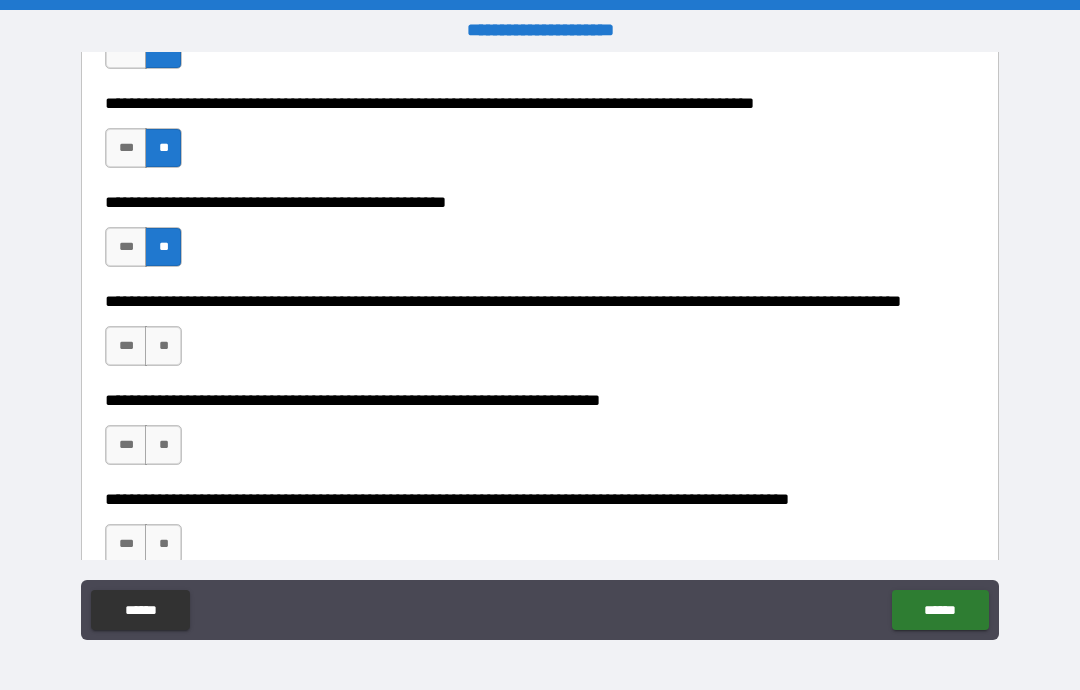 scroll, scrollTop: 819, scrollLeft: 0, axis: vertical 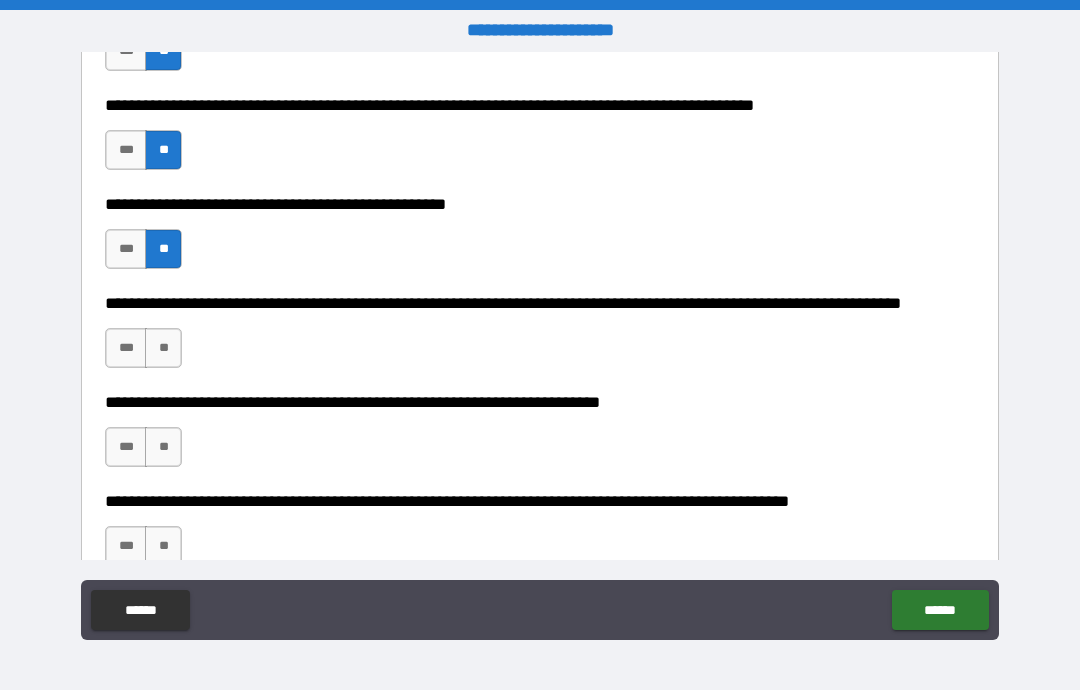 click on "**" at bounding box center [163, 348] 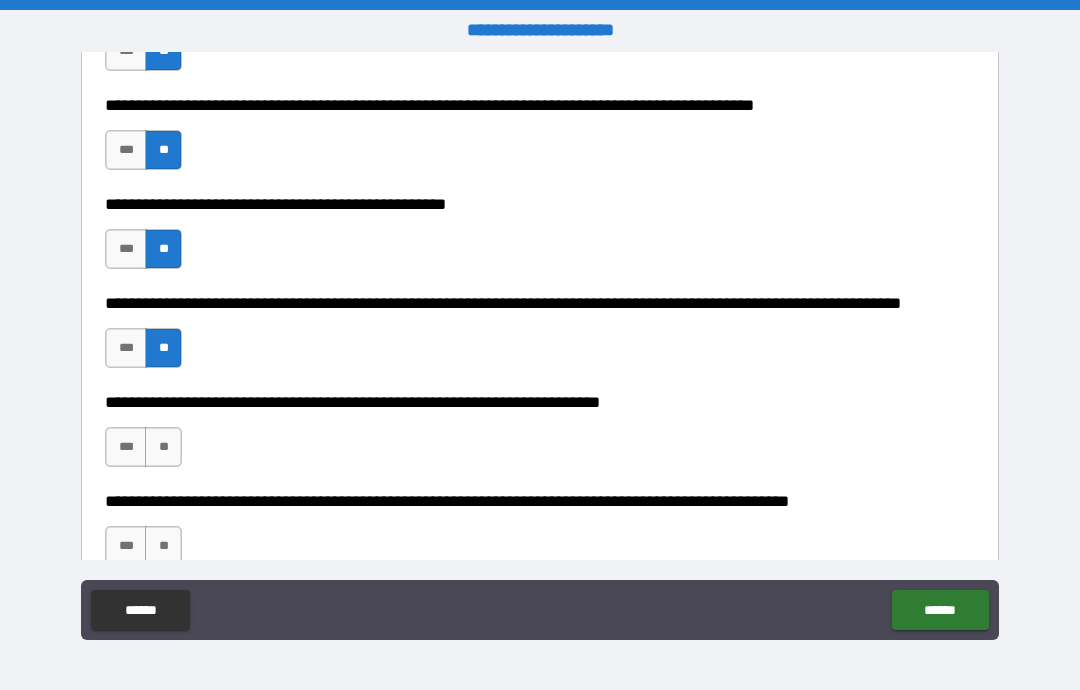 click on "**" at bounding box center (163, 447) 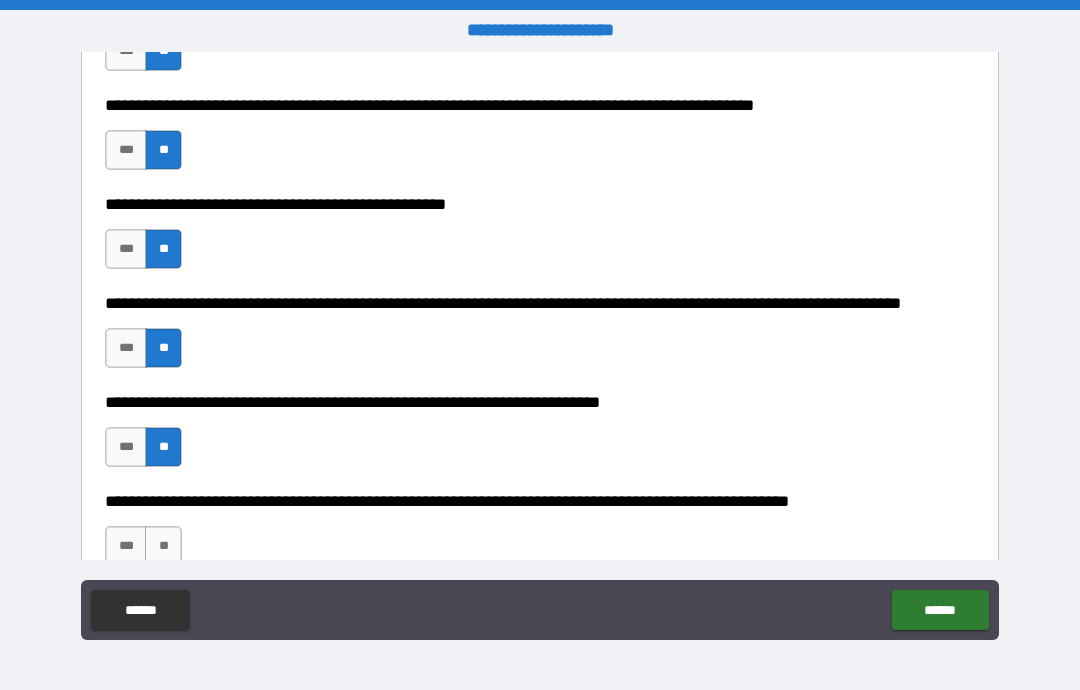 click on "**" at bounding box center (163, 546) 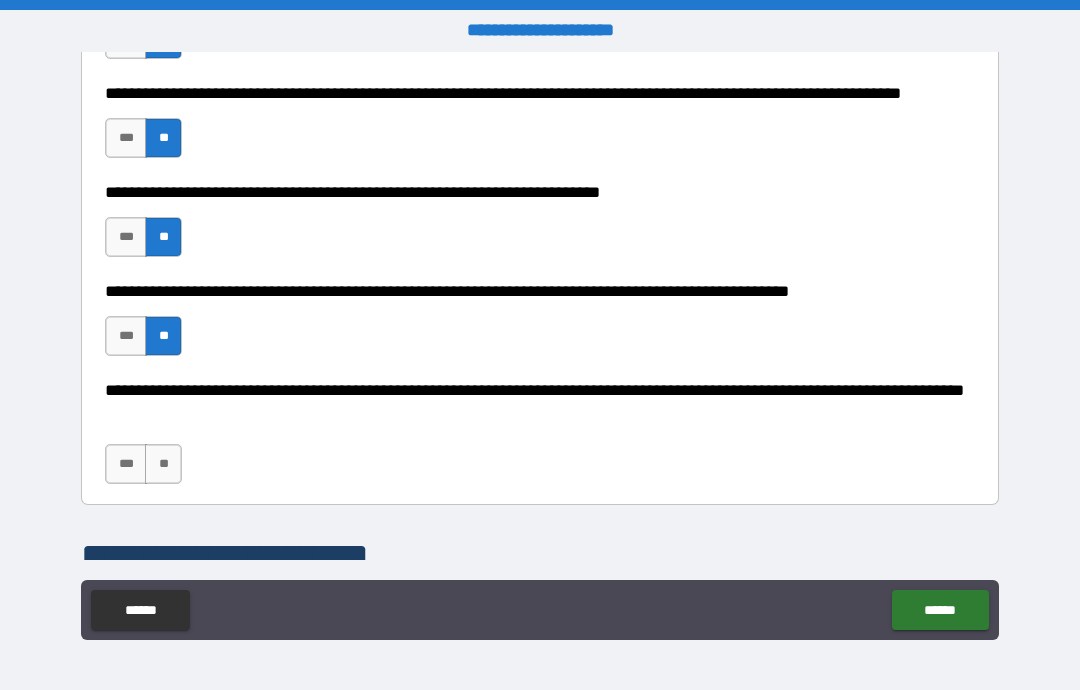 scroll, scrollTop: 1065, scrollLeft: 0, axis: vertical 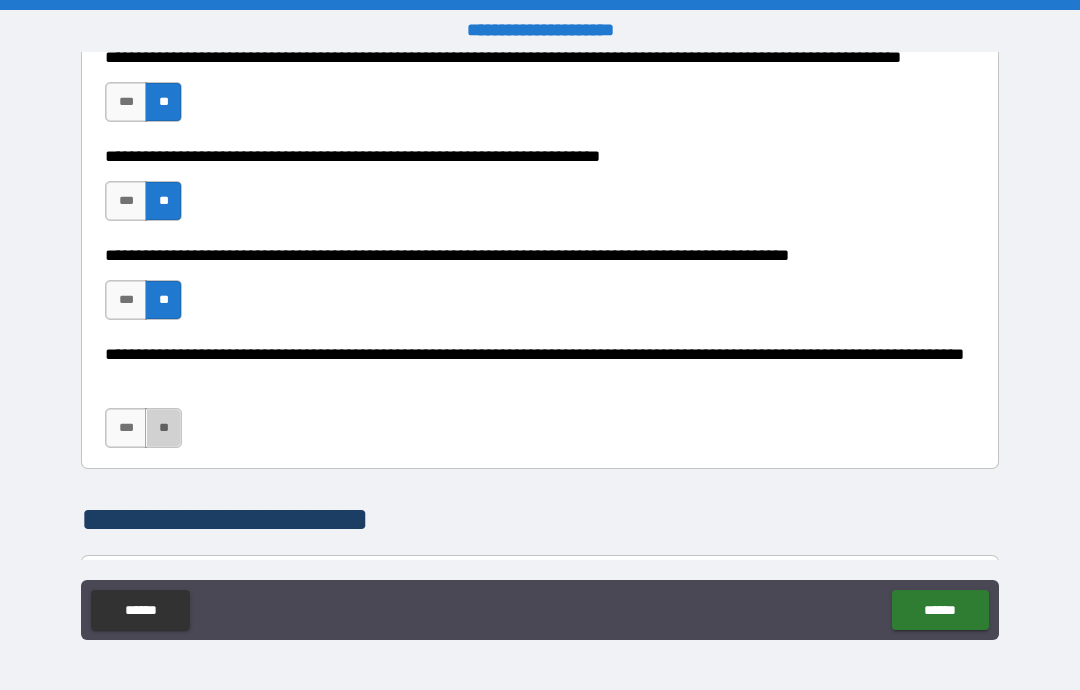 click on "**" at bounding box center (163, 428) 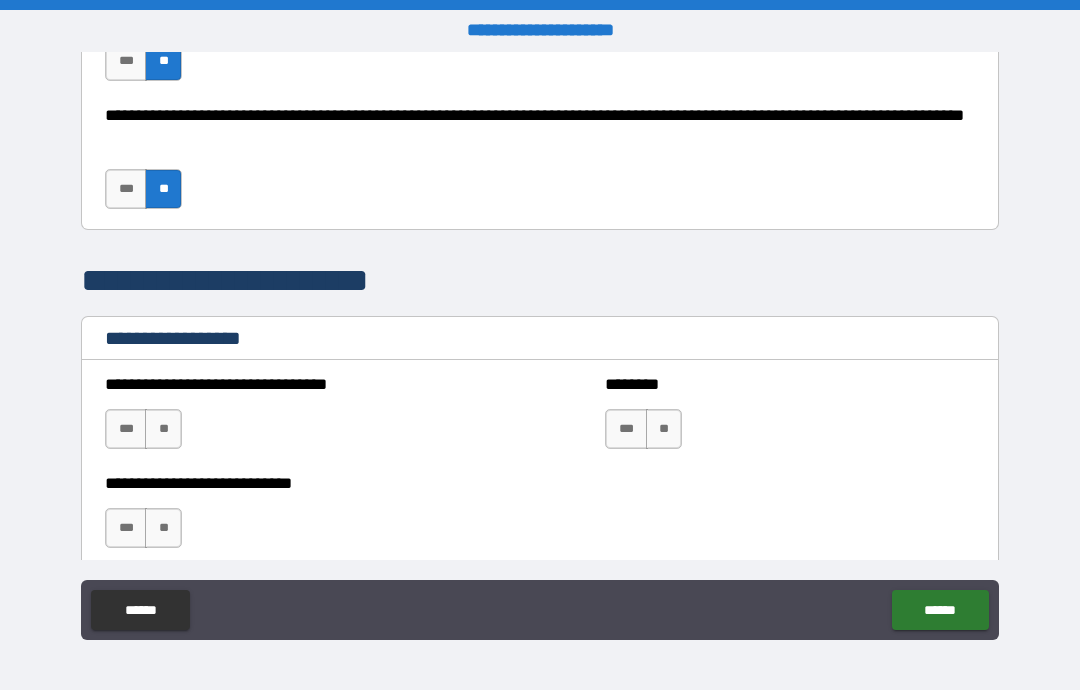scroll, scrollTop: 1341, scrollLeft: 0, axis: vertical 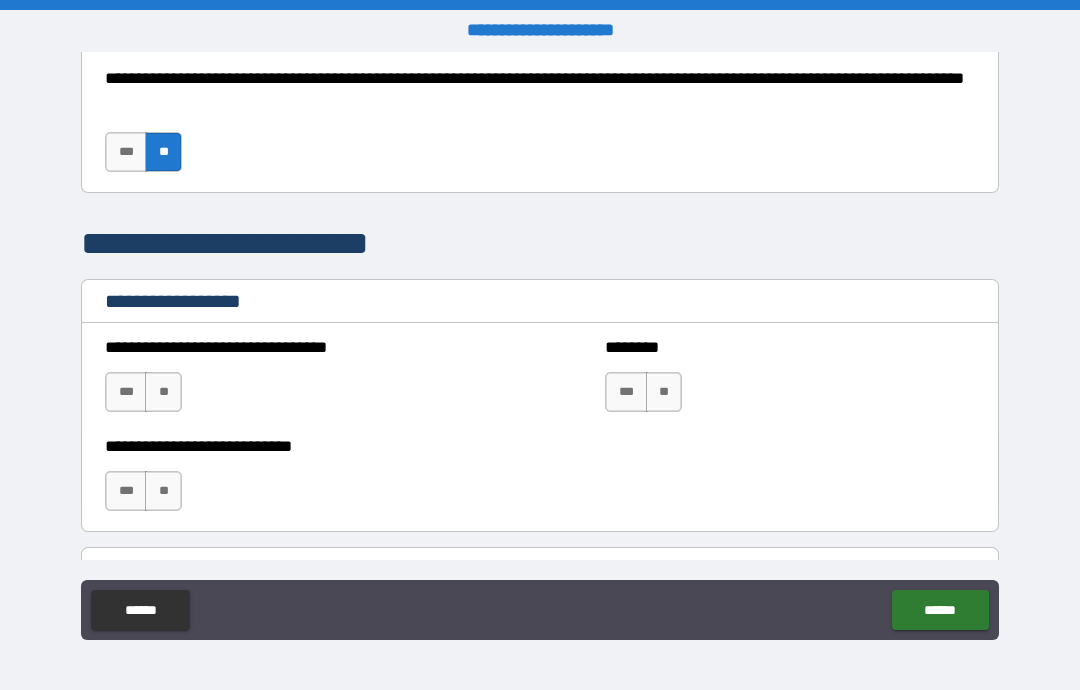 click on "**" at bounding box center [163, 392] 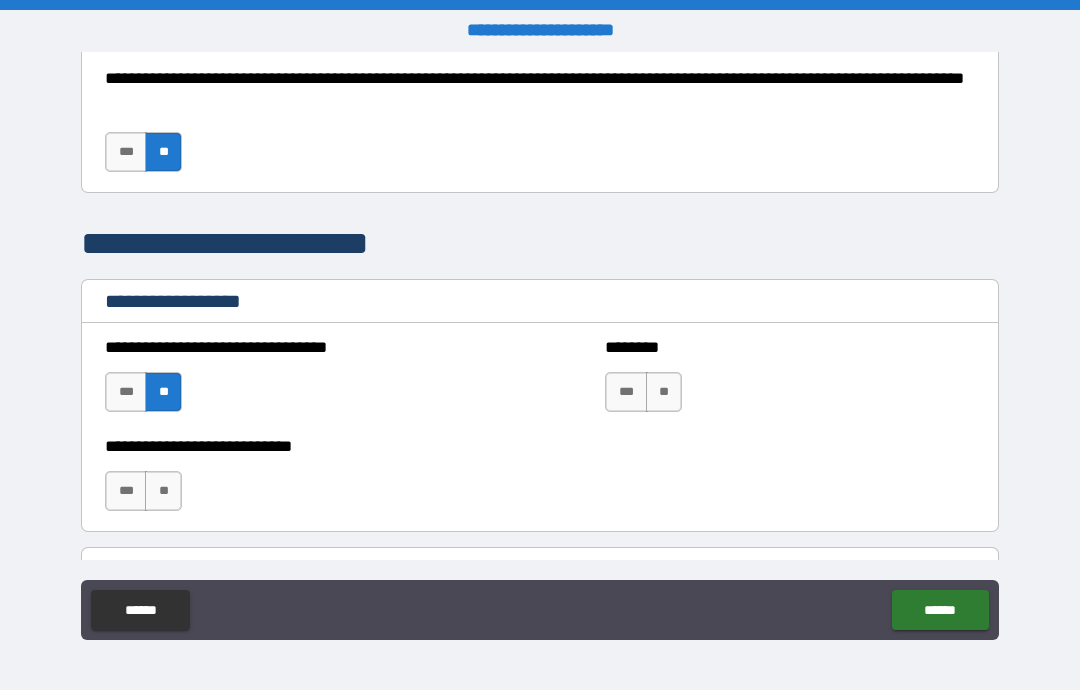 click on "**" at bounding box center [163, 491] 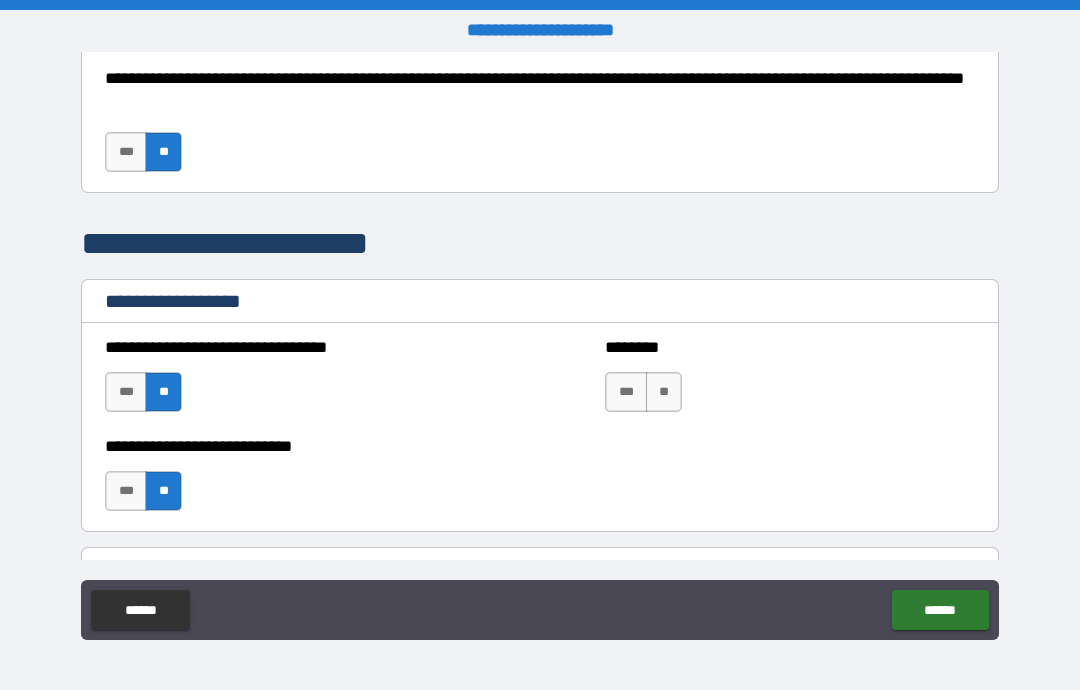 click on "**" at bounding box center [664, 392] 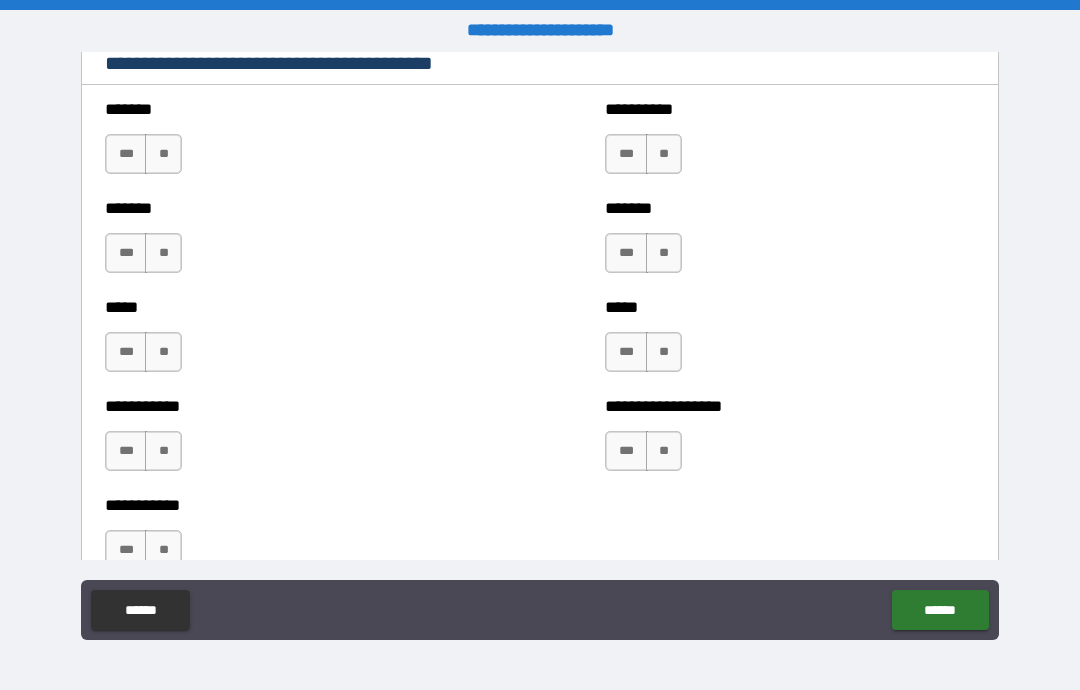 scroll, scrollTop: 1853, scrollLeft: 0, axis: vertical 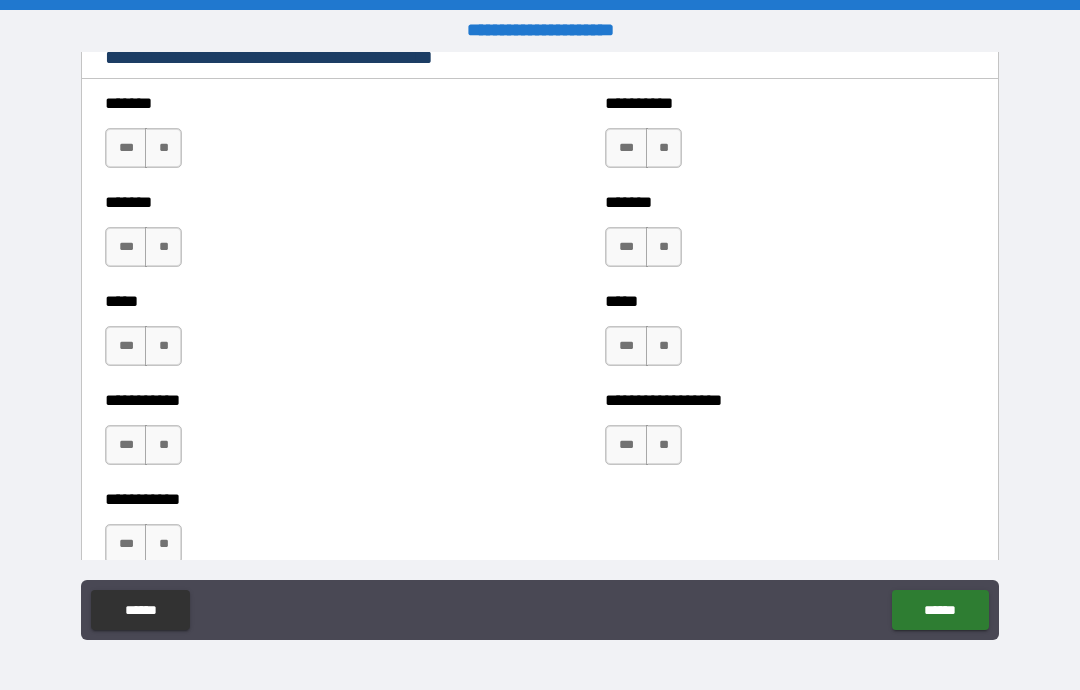 click on "**" at bounding box center [163, 148] 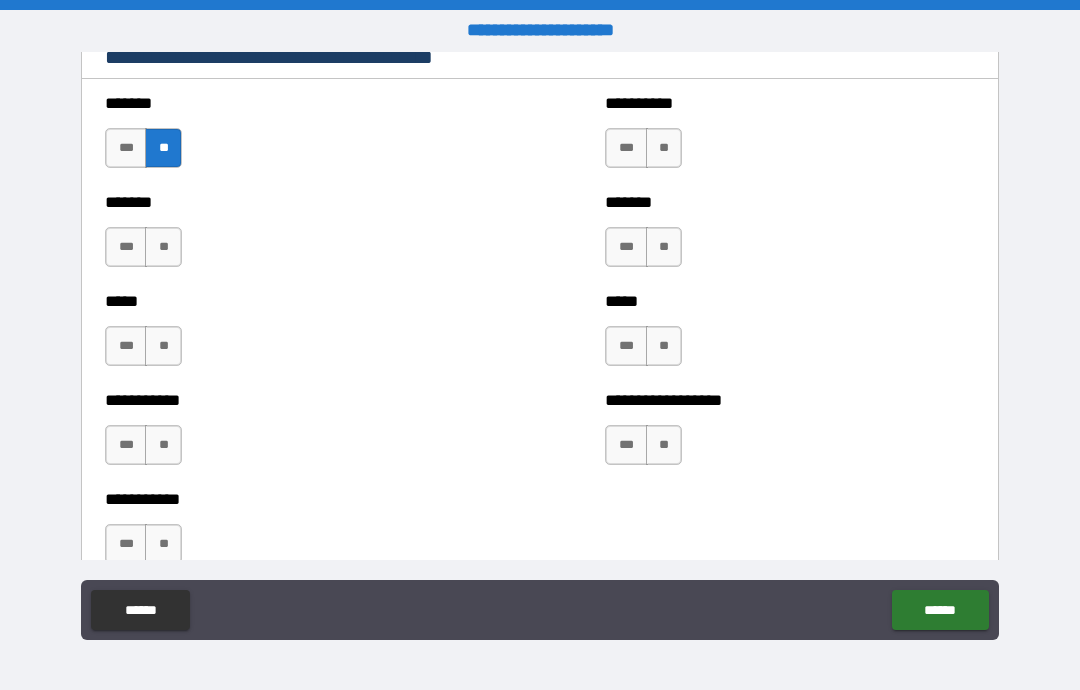 click on "**" at bounding box center (163, 247) 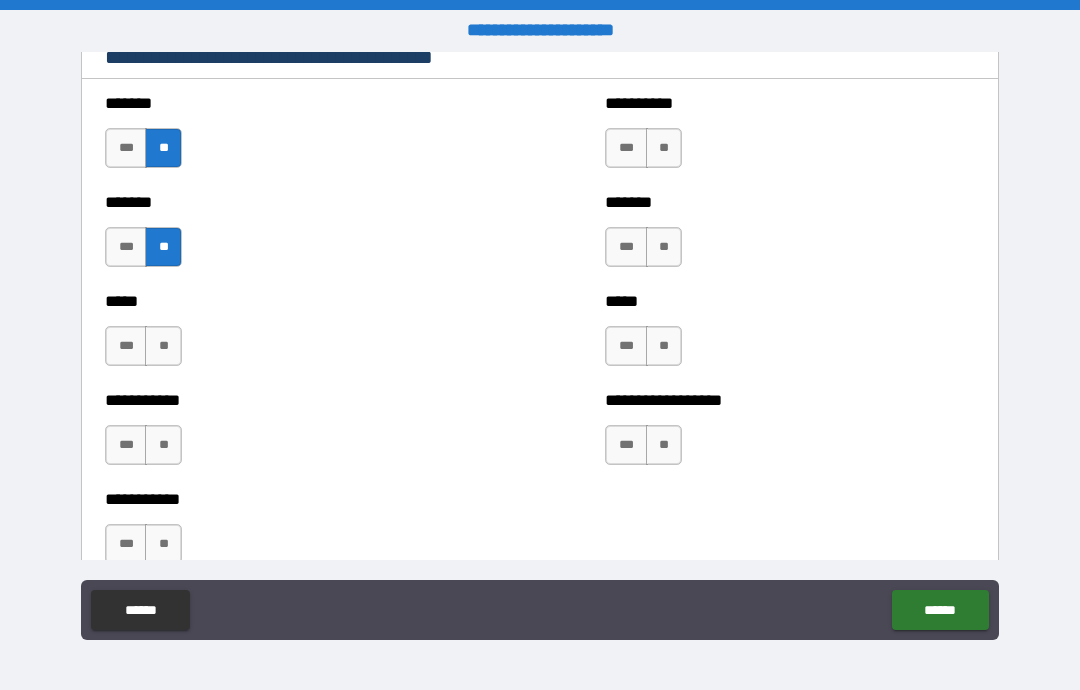 click on "**" at bounding box center [163, 346] 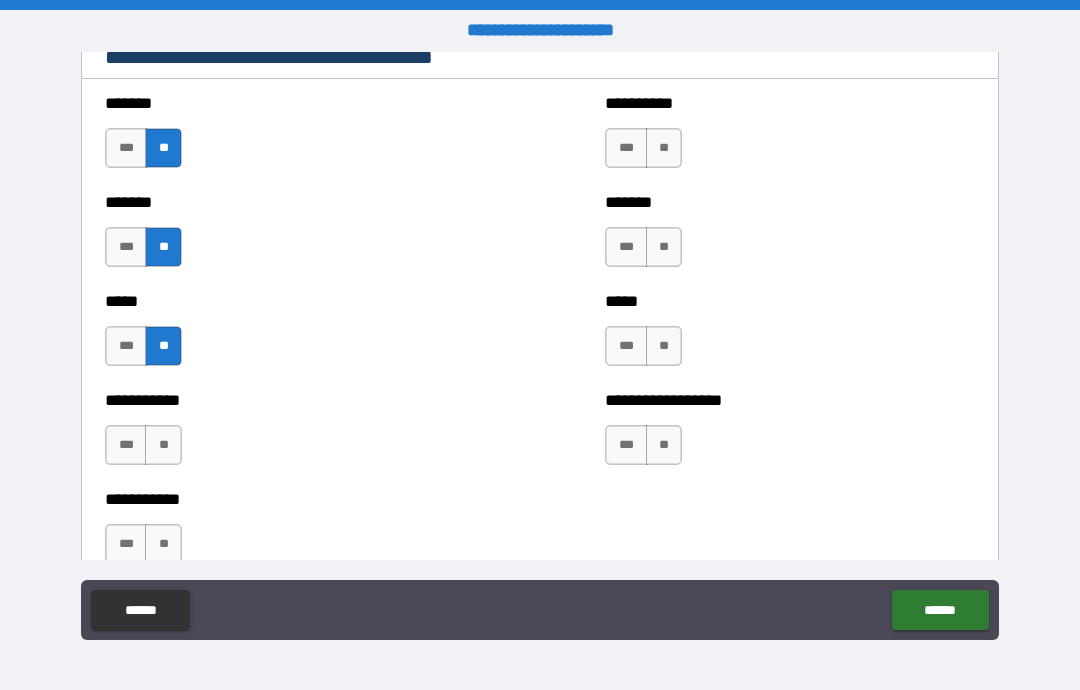 click on "**" at bounding box center [163, 445] 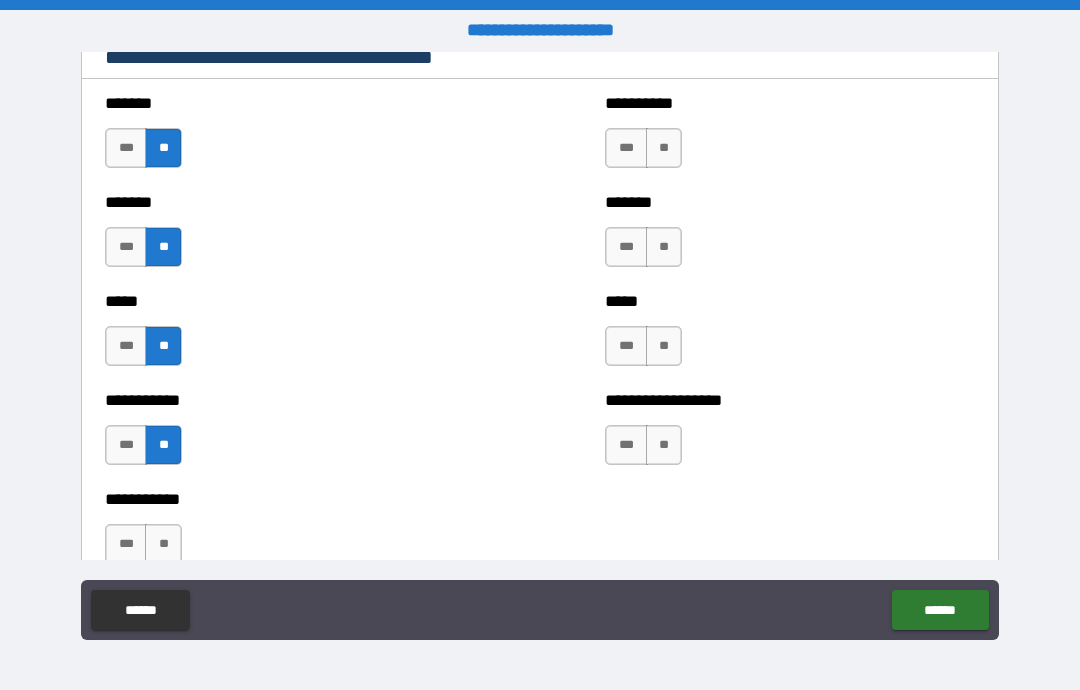 click on "**" at bounding box center [163, 544] 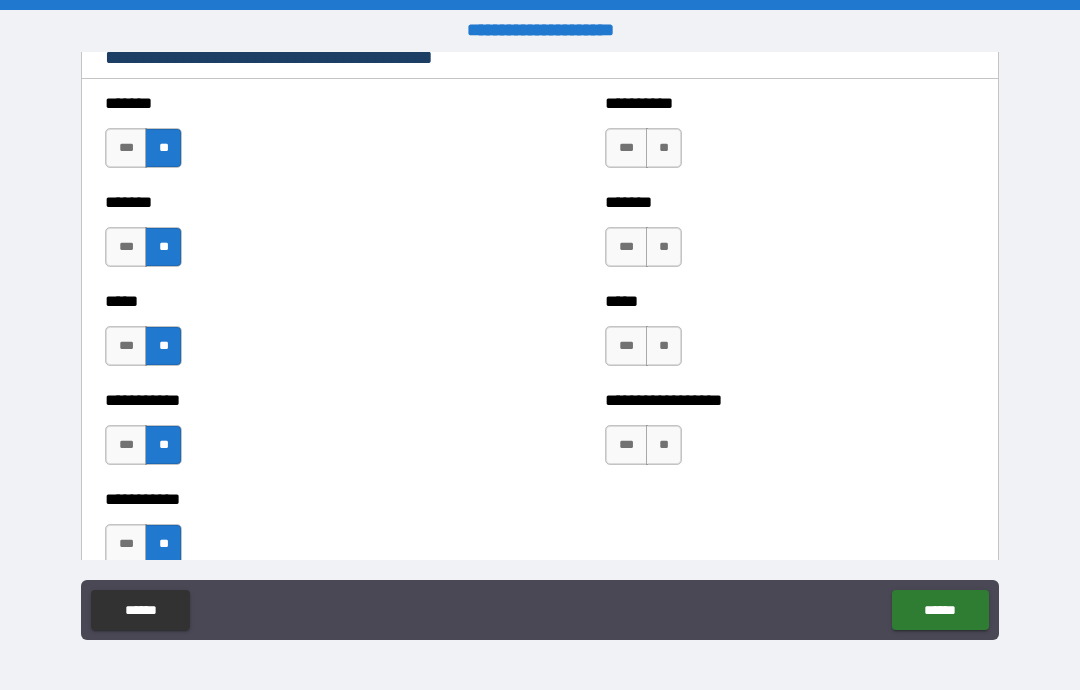 click on "**" at bounding box center [664, 148] 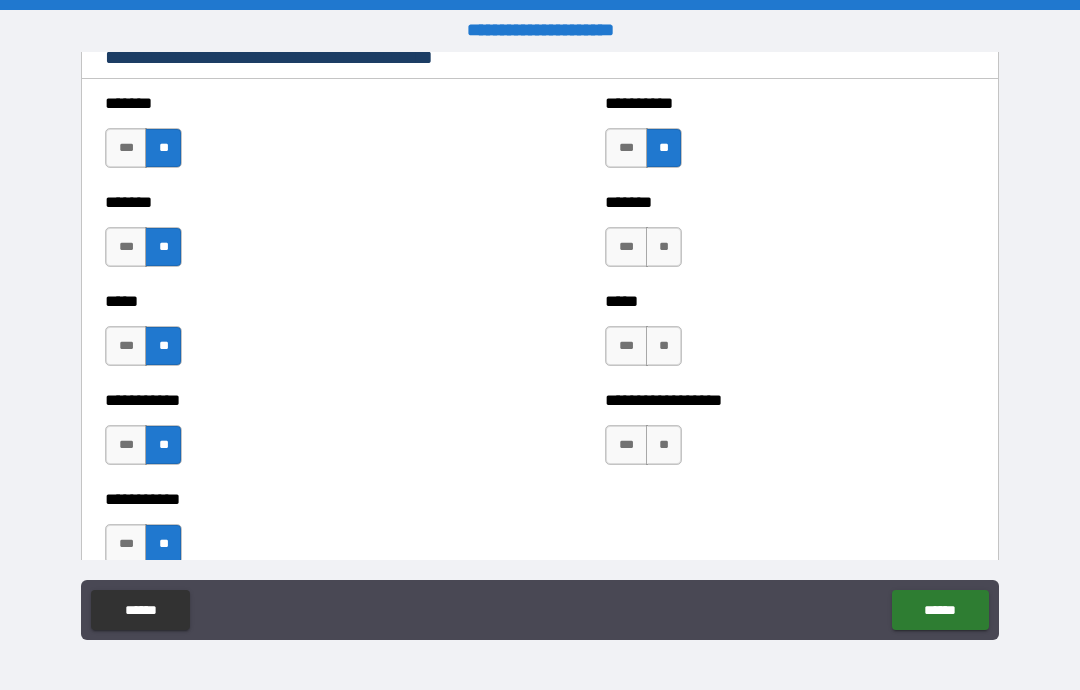 click on "**" at bounding box center (664, 247) 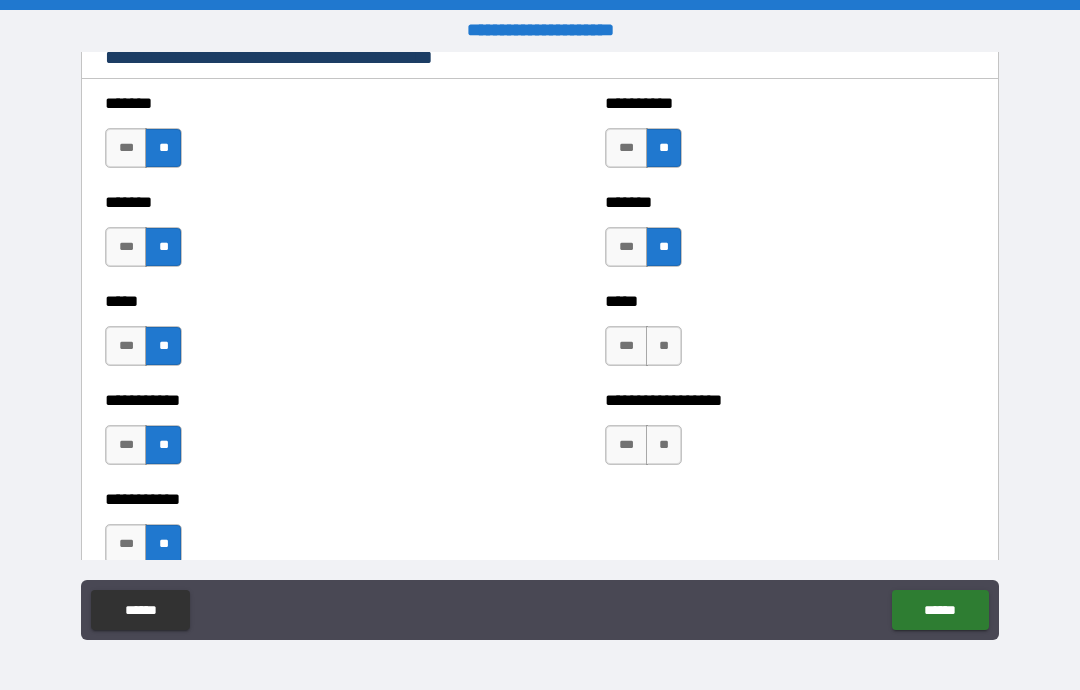 click on "**" at bounding box center (664, 445) 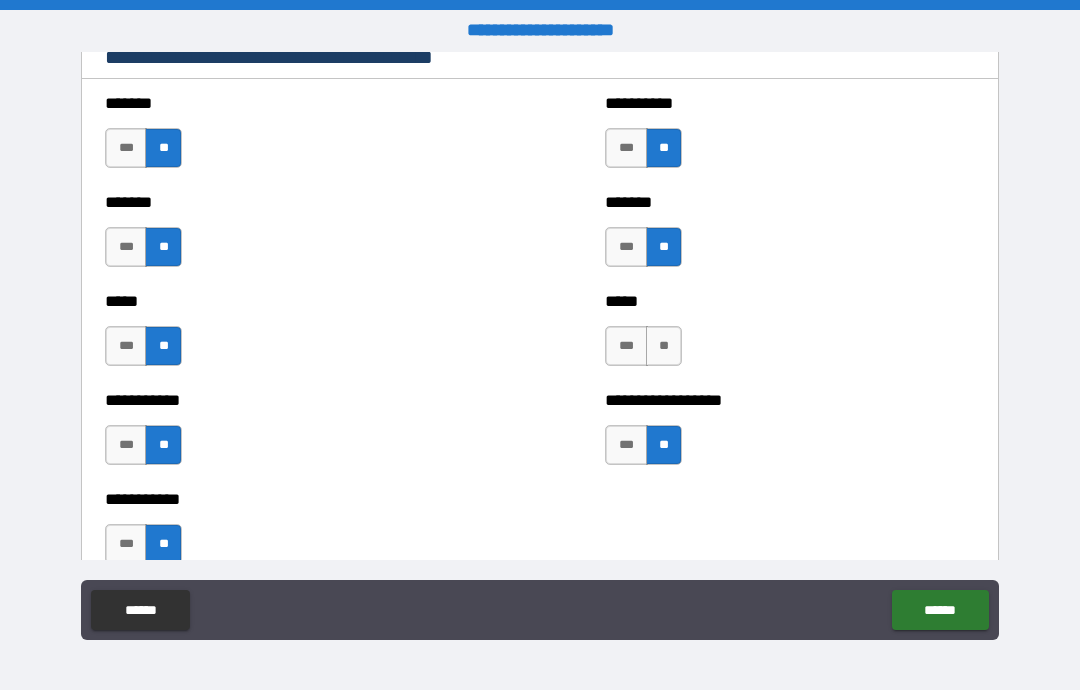 click on "**" at bounding box center [664, 346] 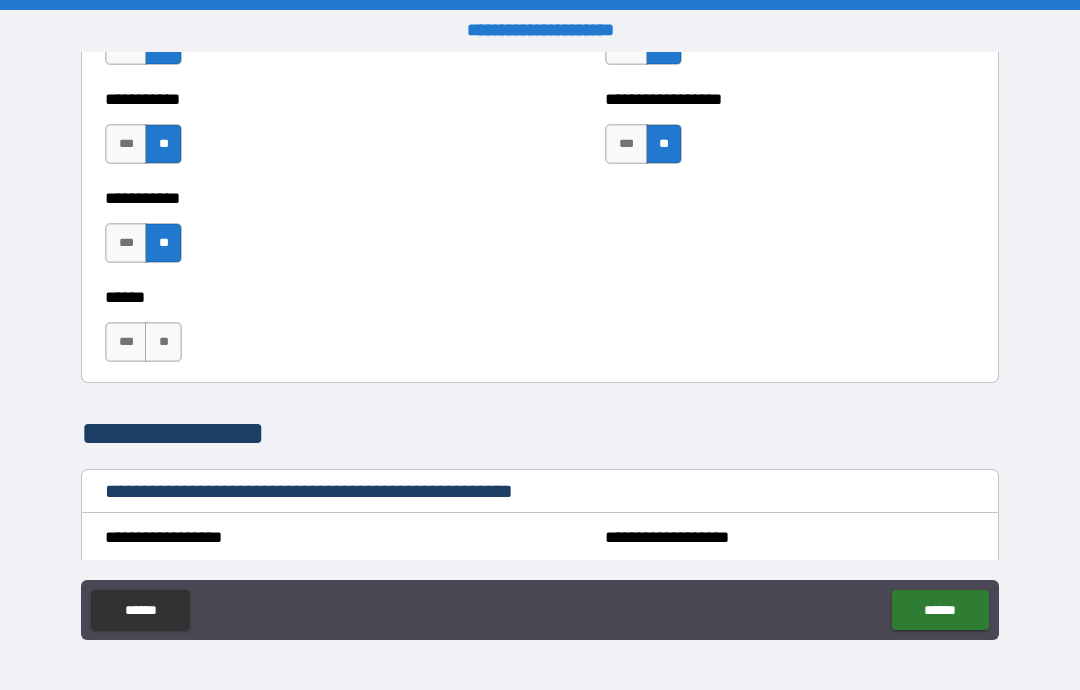 scroll, scrollTop: 2153, scrollLeft: 0, axis: vertical 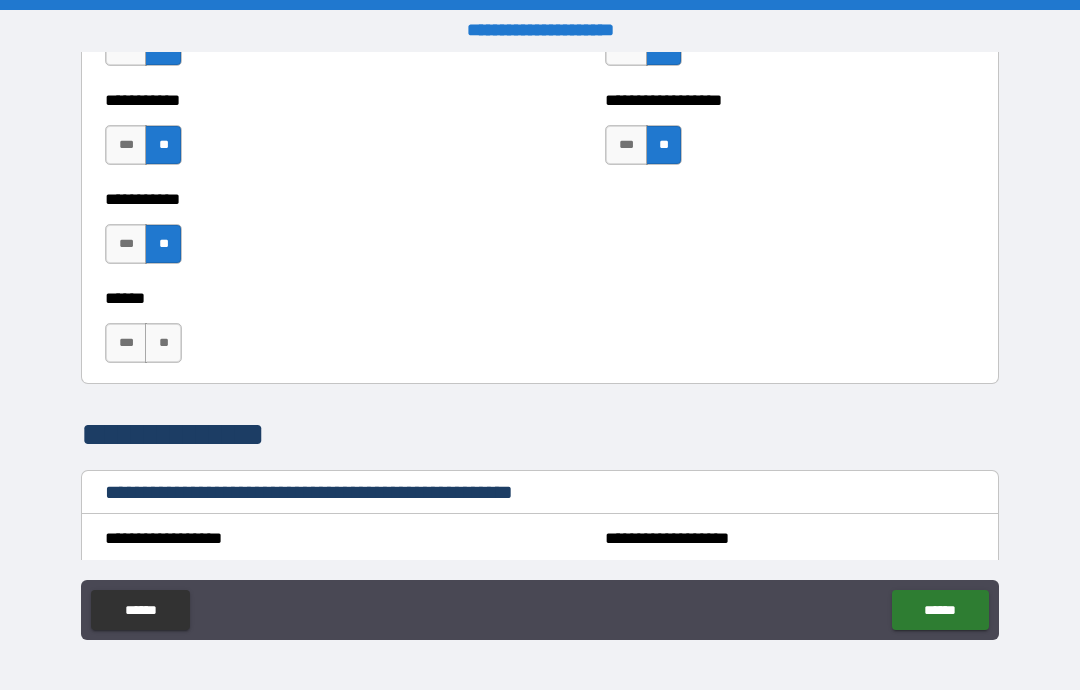 click on "**" at bounding box center (163, 343) 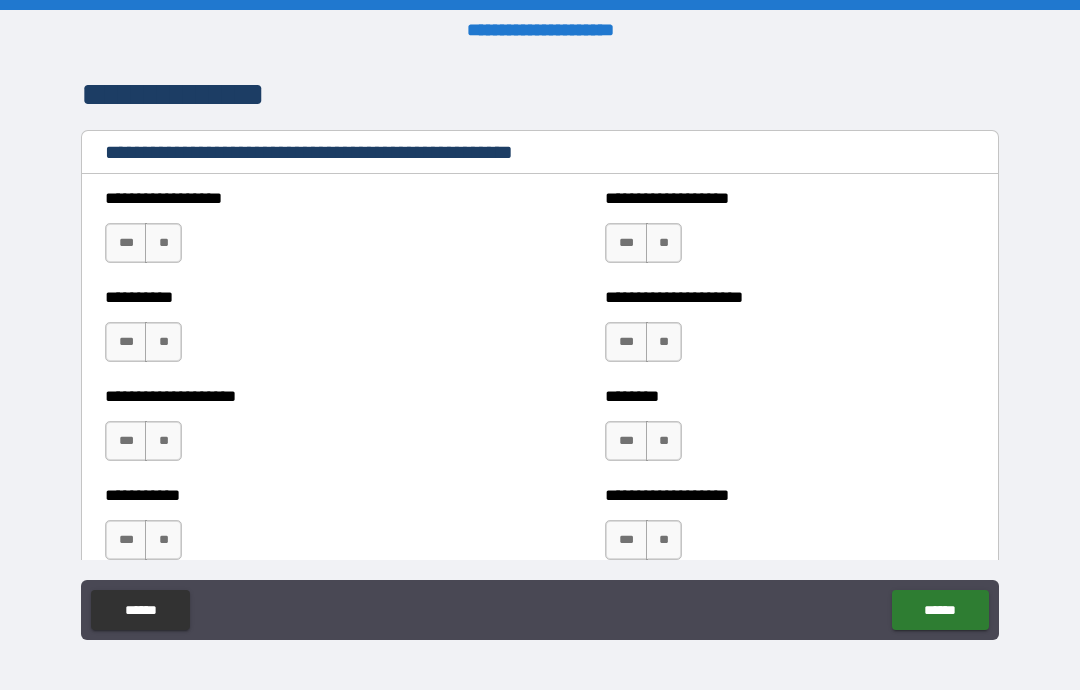 scroll, scrollTop: 2546, scrollLeft: 0, axis: vertical 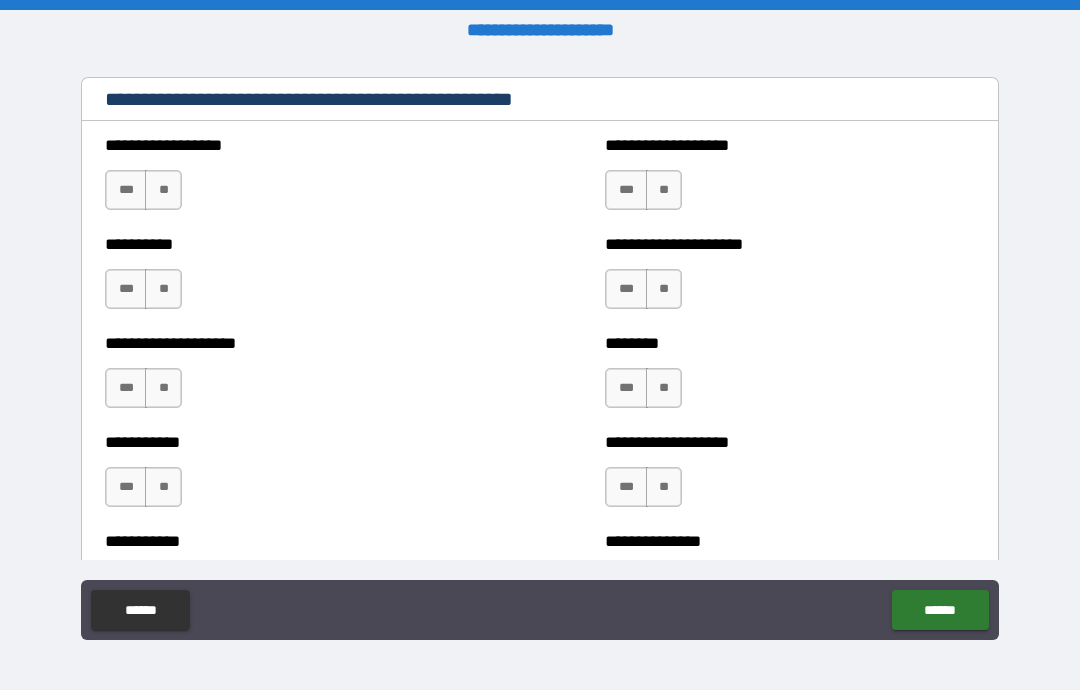 click on "**" at bounding box center [163, 190] 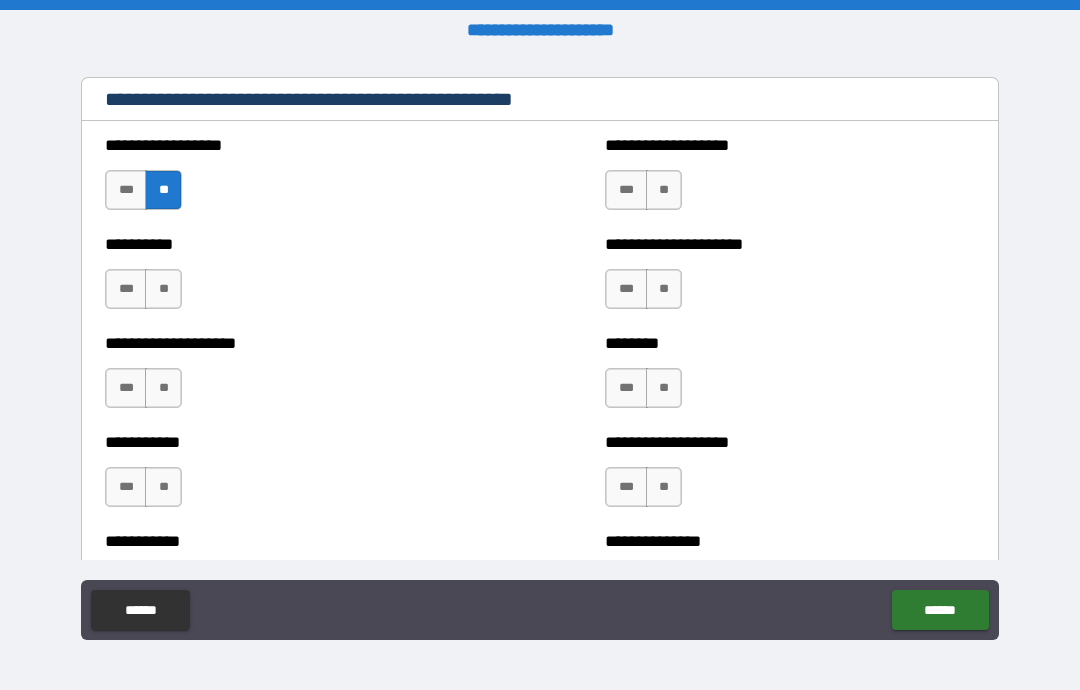 click on "**" at bounding box center [163, 289] 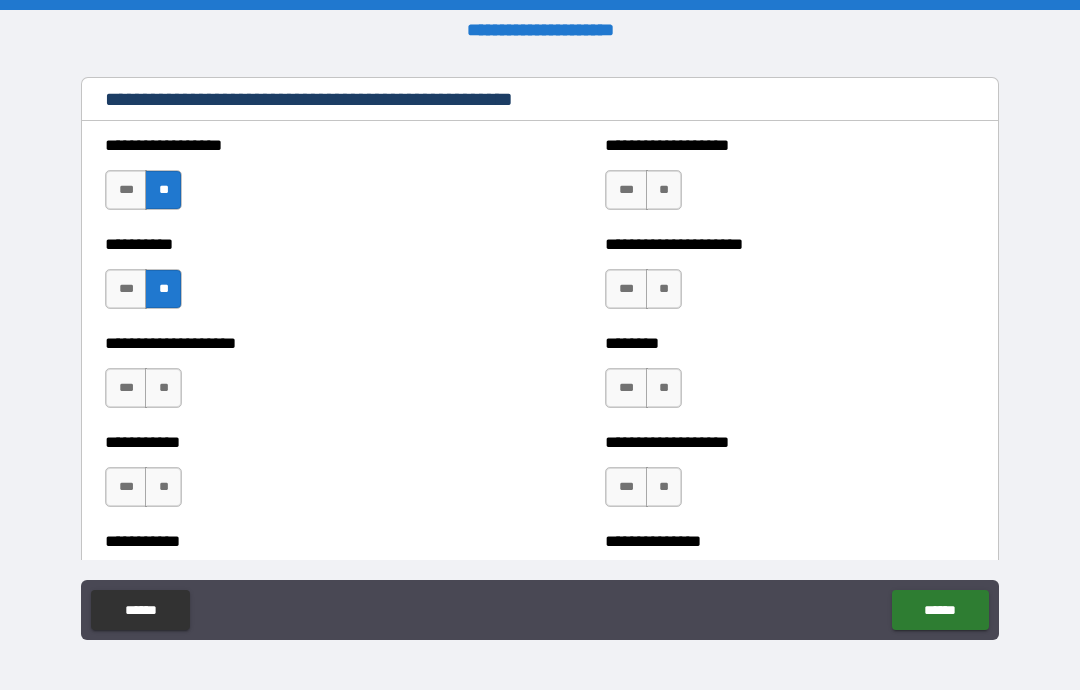 click on "**" at bounding box center [163, 388] 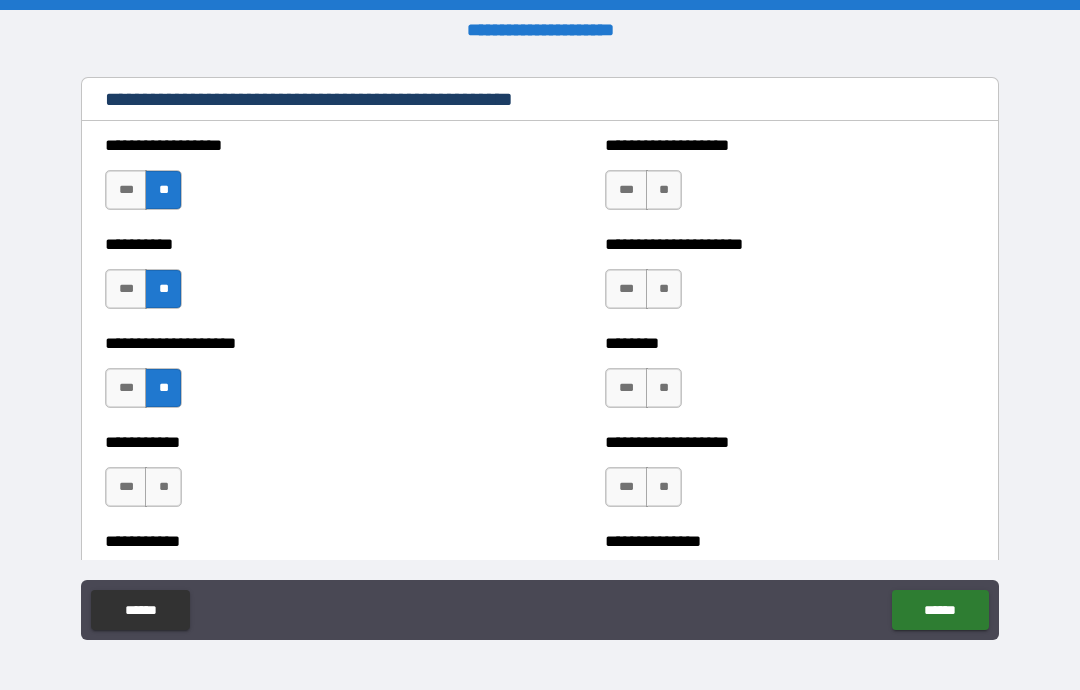 click on "**" at bounding box center [163, 487] 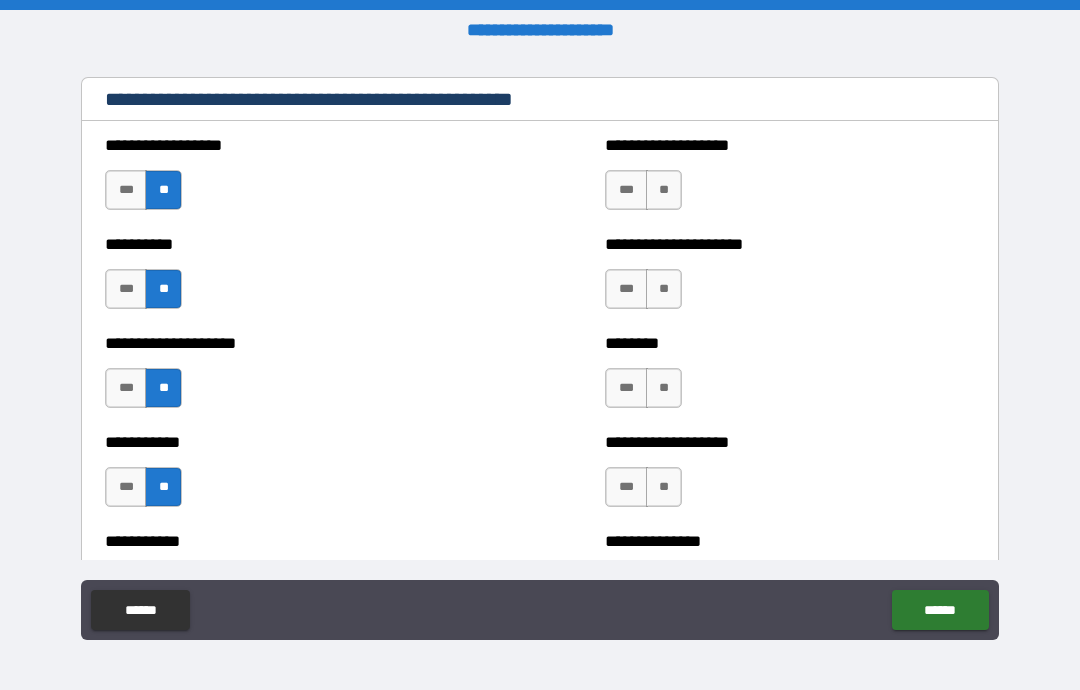click on "**" at bounding box center [664, 190] 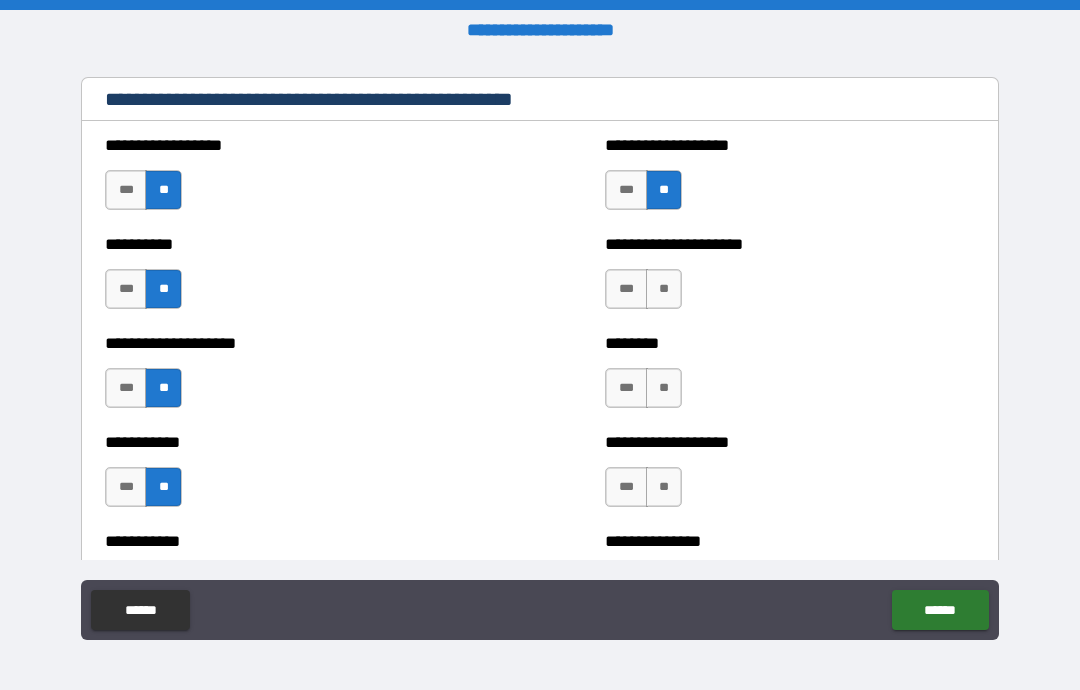 click on "**" at bounding box center [664, 289] 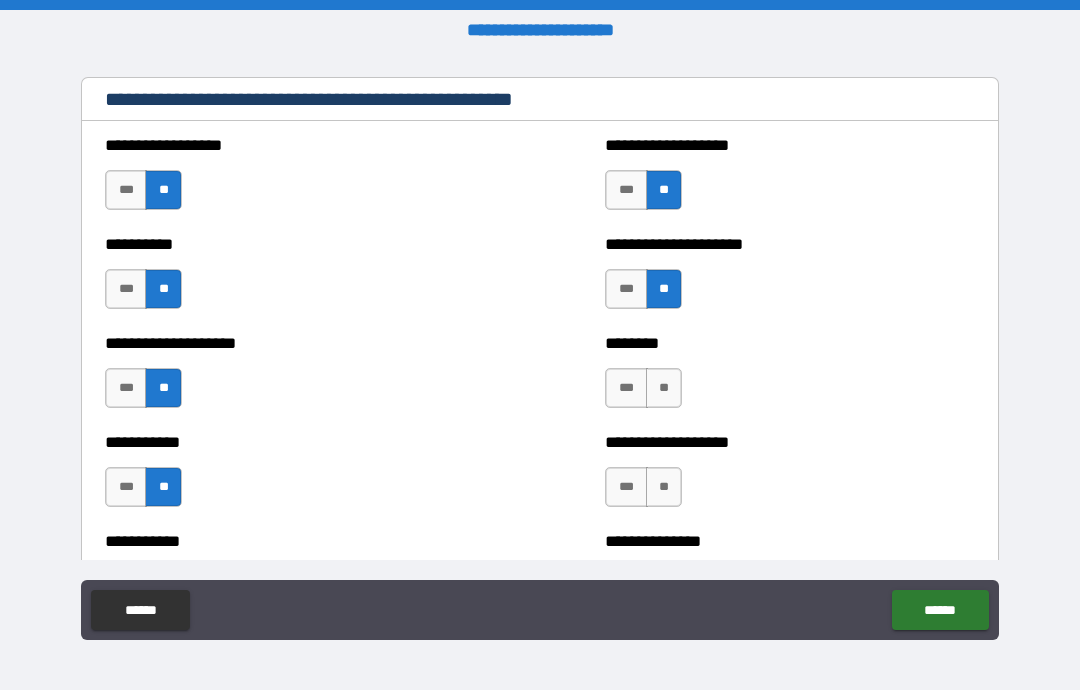 click on "**" at bounding box center (664, 388) 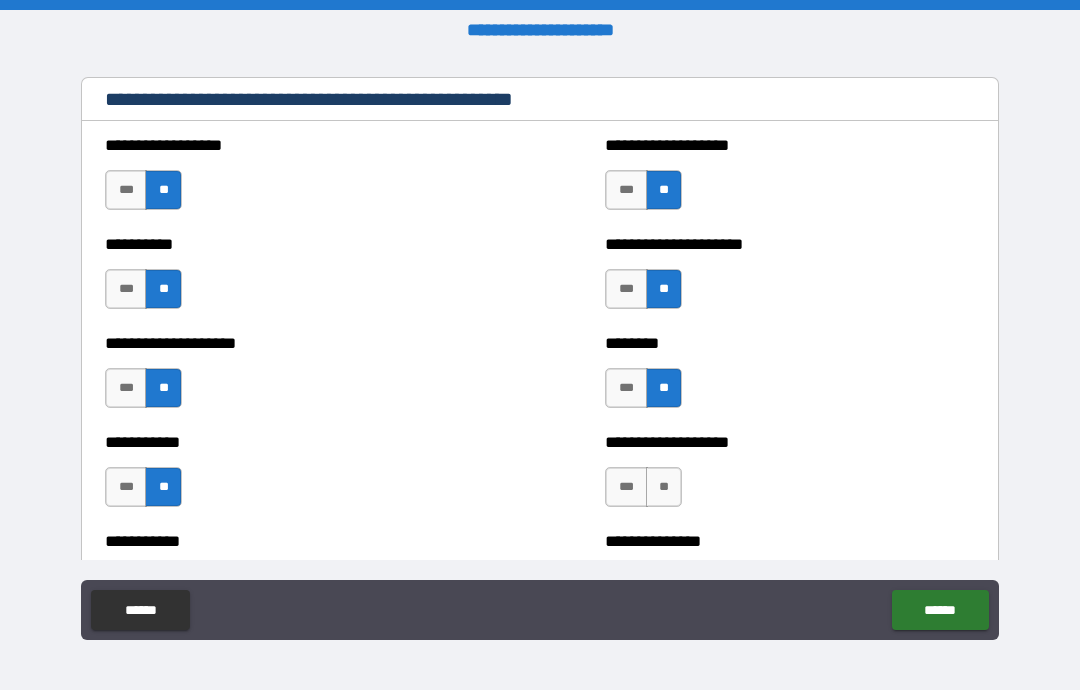 click on "**" at bounding box center [664, 487] 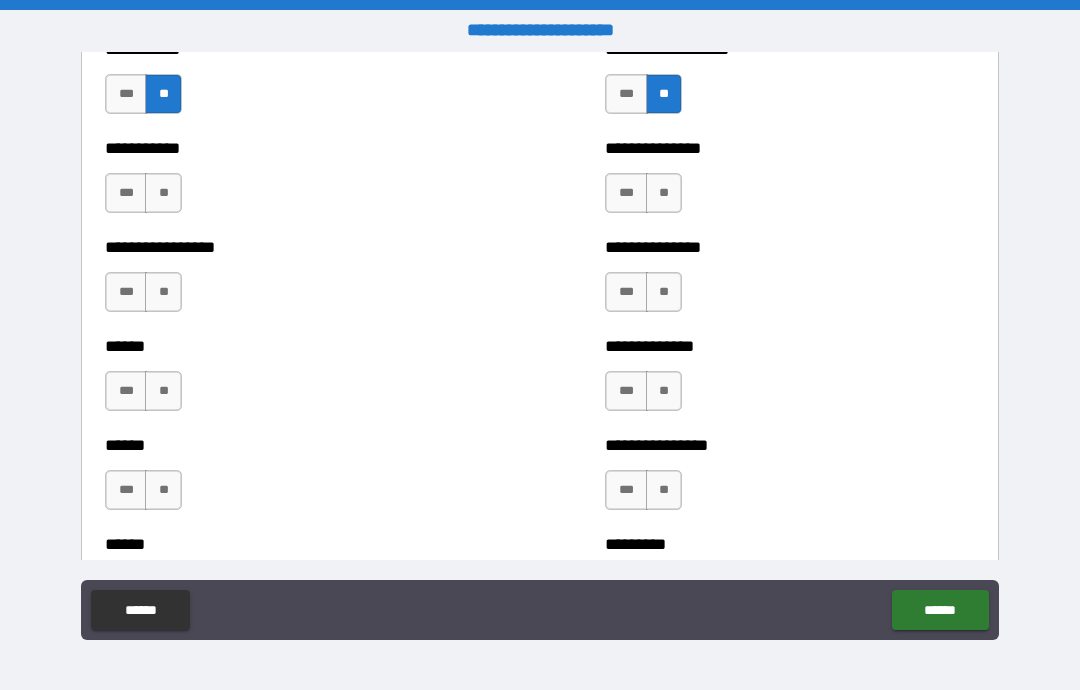 scroll, scrollTop: 2940, scrollLeft: 0, axis: vertical 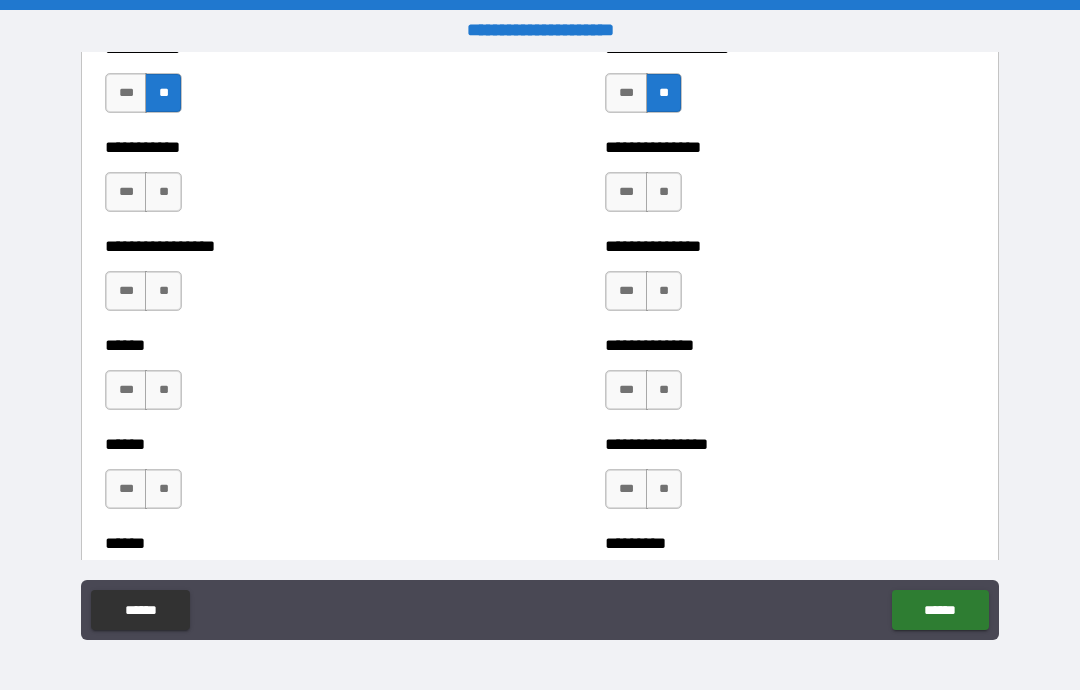 click on "**" at bounding box center (163, 192) 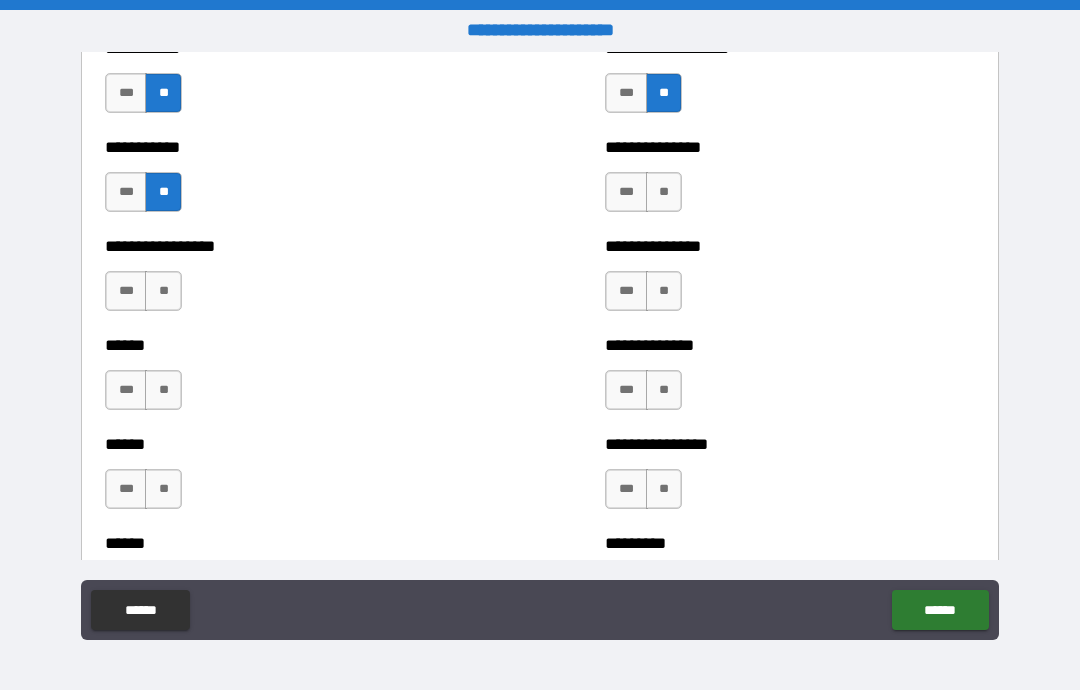 click on "**" at bounding box center [163, 291] 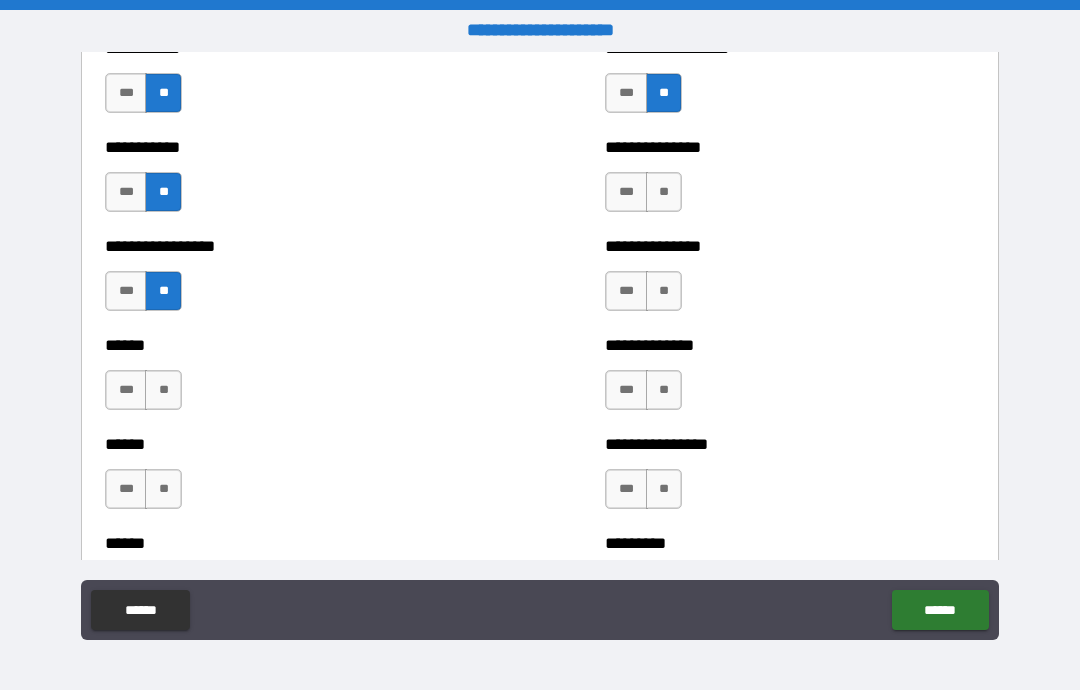 click on "**" at bounding box center [163, 390] 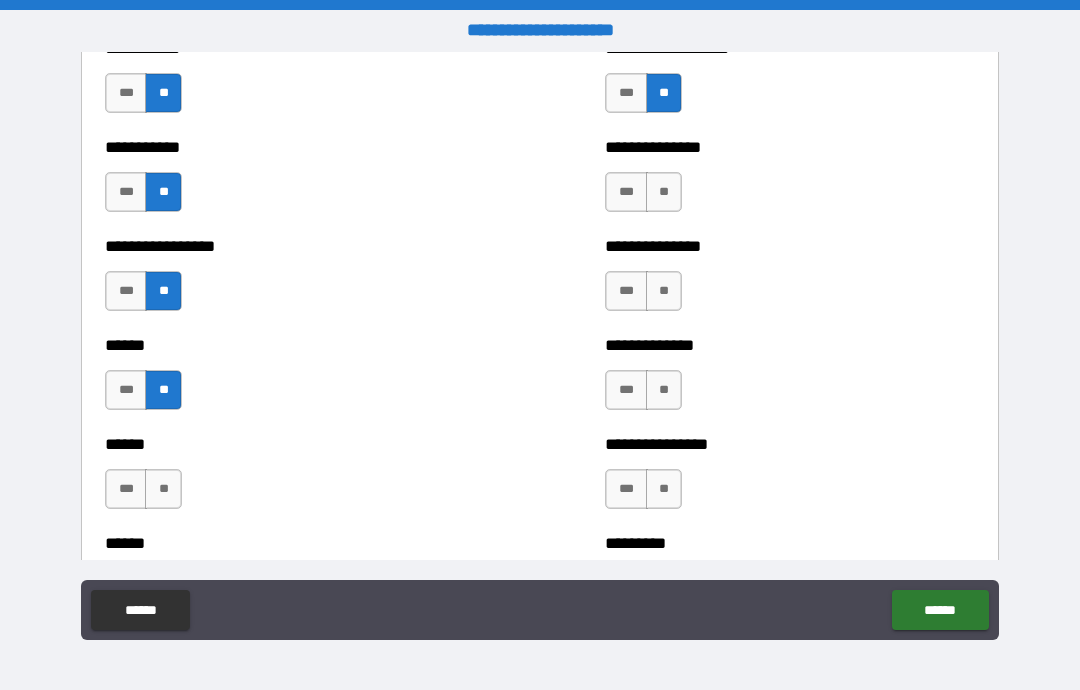 click on "**" at bounding box center (163, 489) 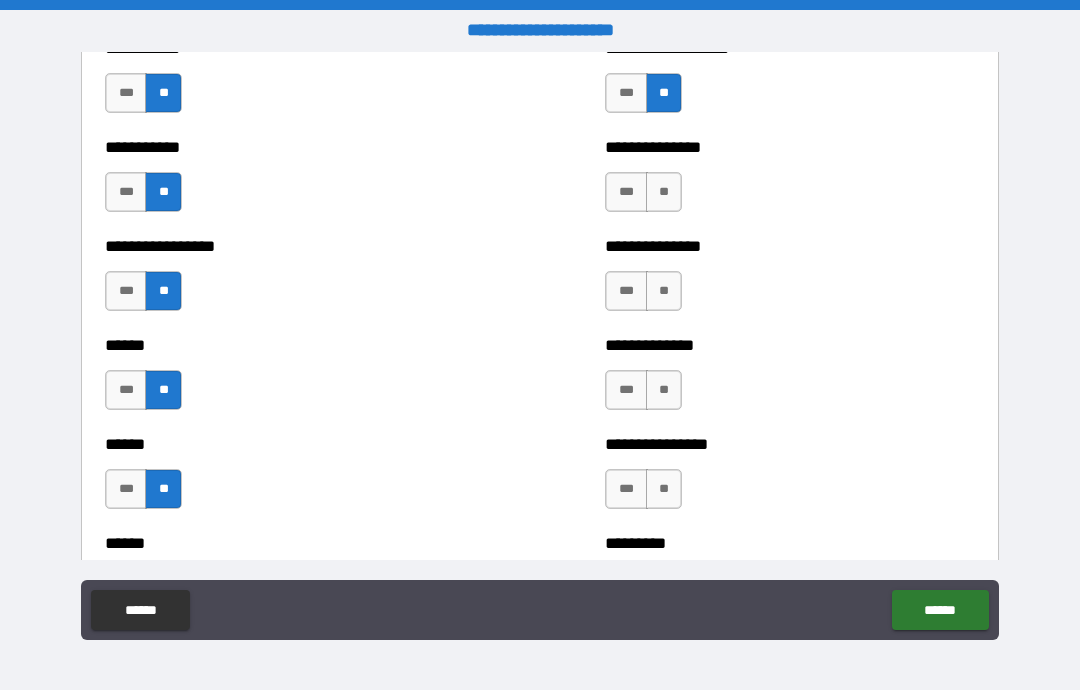 click on "**" at bounding box center (664, 192) 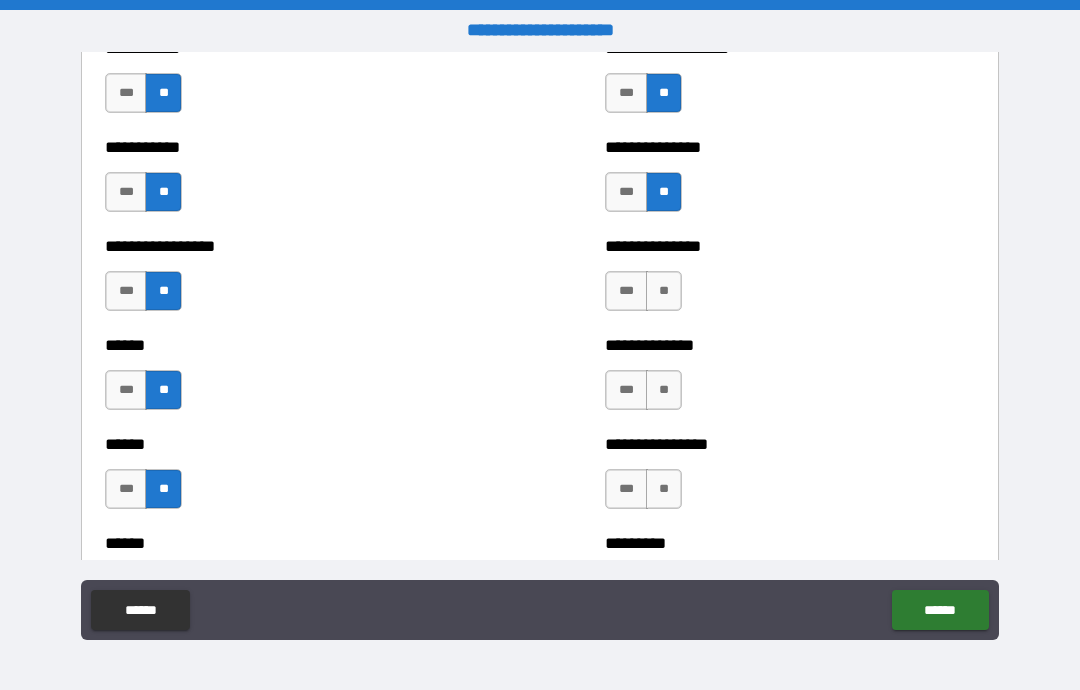 click on "**" at bounding box center (664, 291) 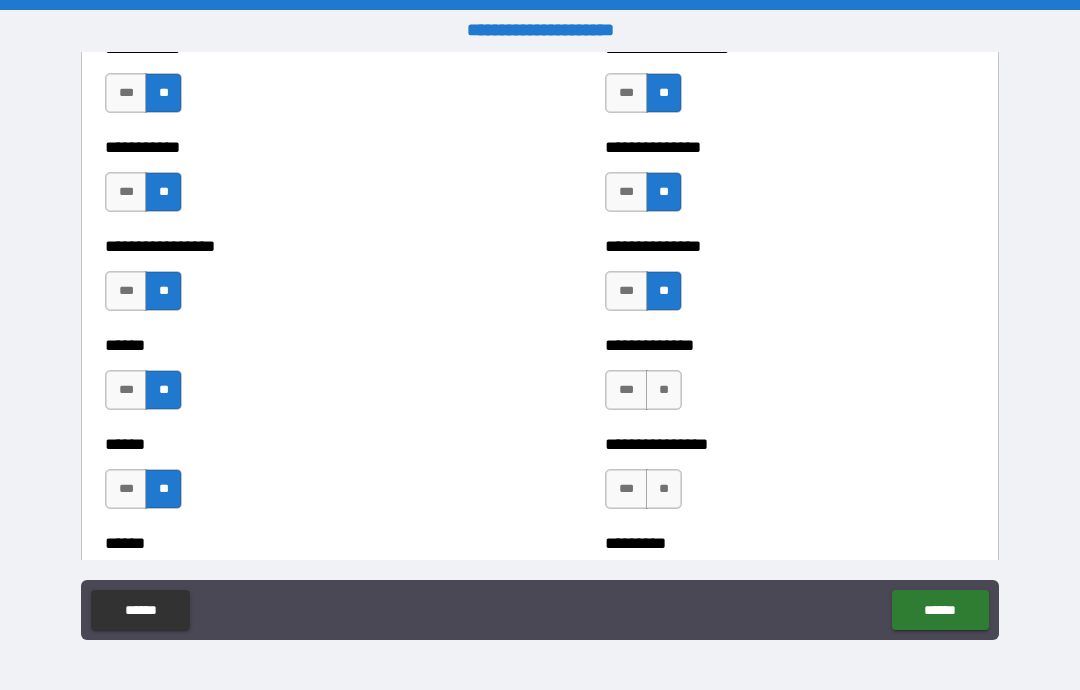 click on "**" at bounding box center (664, 489) 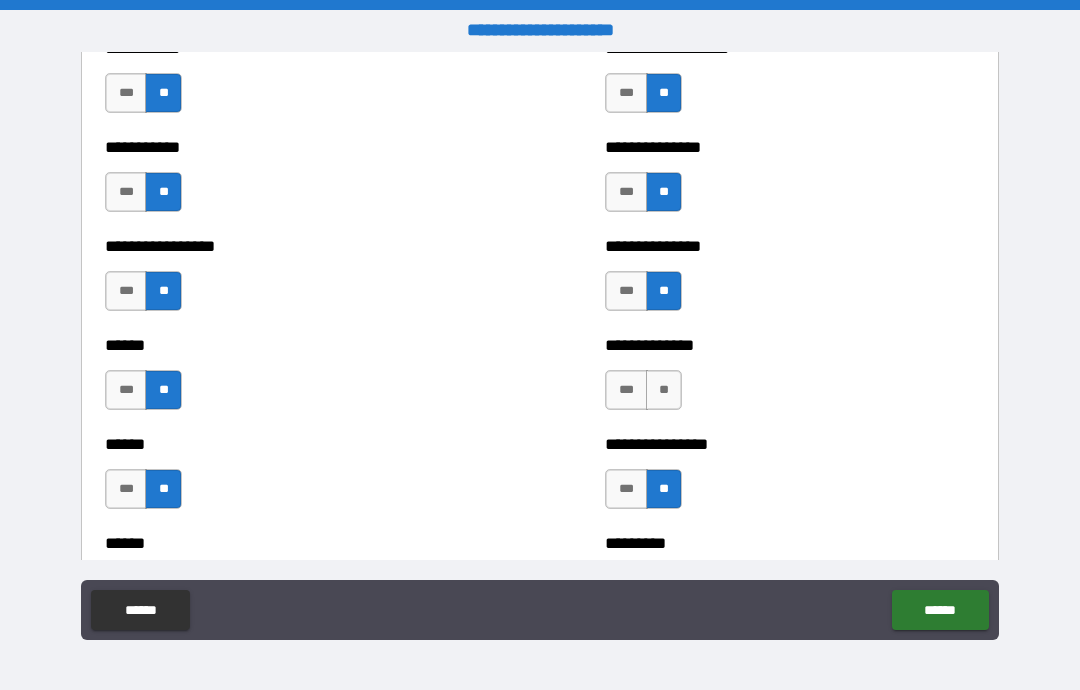 click on "**" at bounding box center [664, 390] 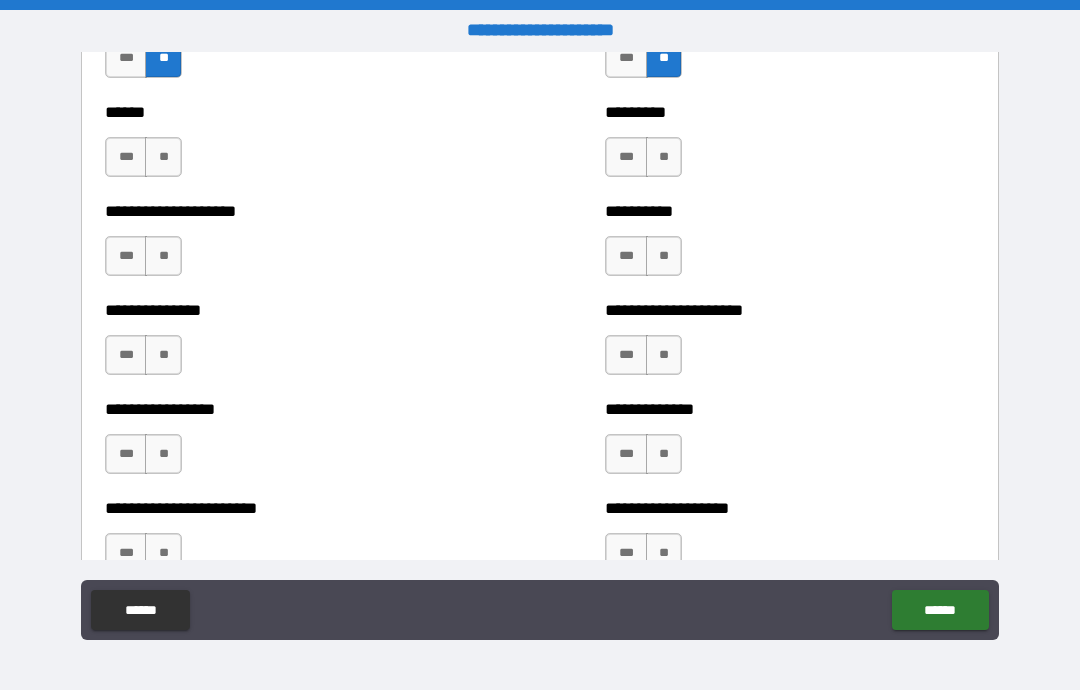 scroll, scrollTop: 3382, scrollLeft: 0, axis: vertical 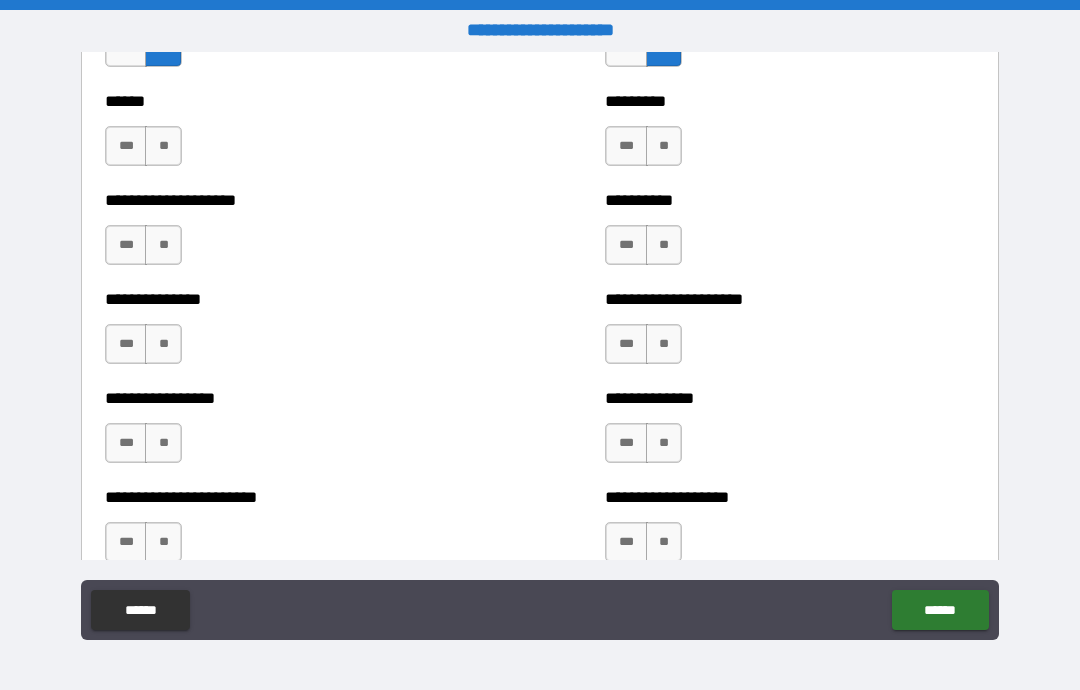 click on "**" at bounding box center (163, 146) 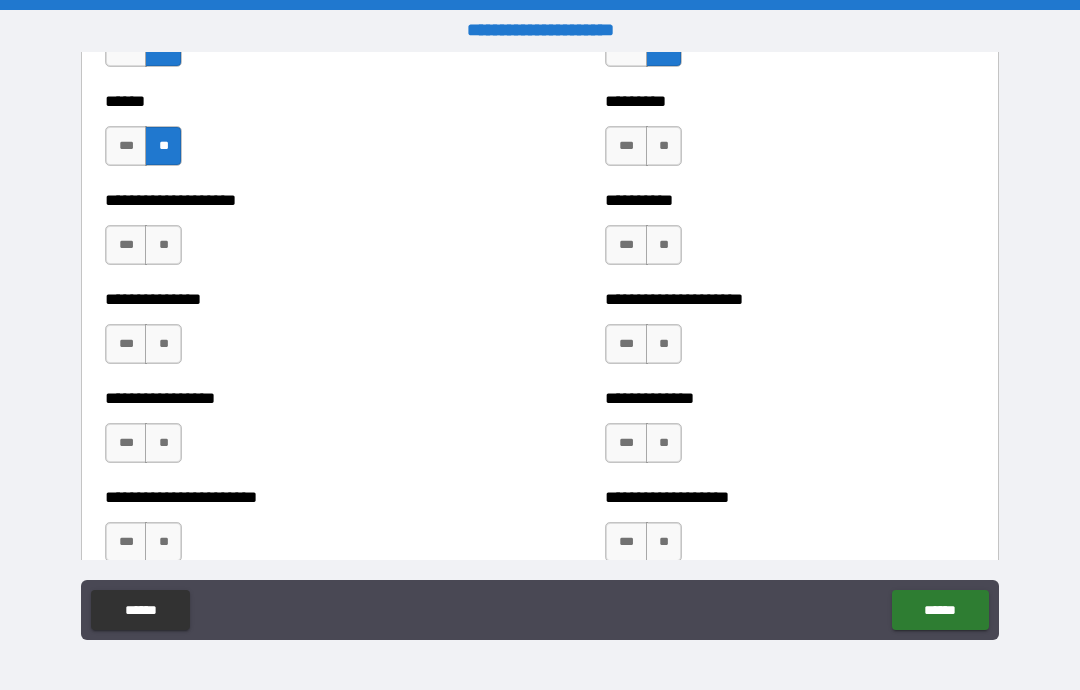 click on "**" at bounding box center (163, 245) 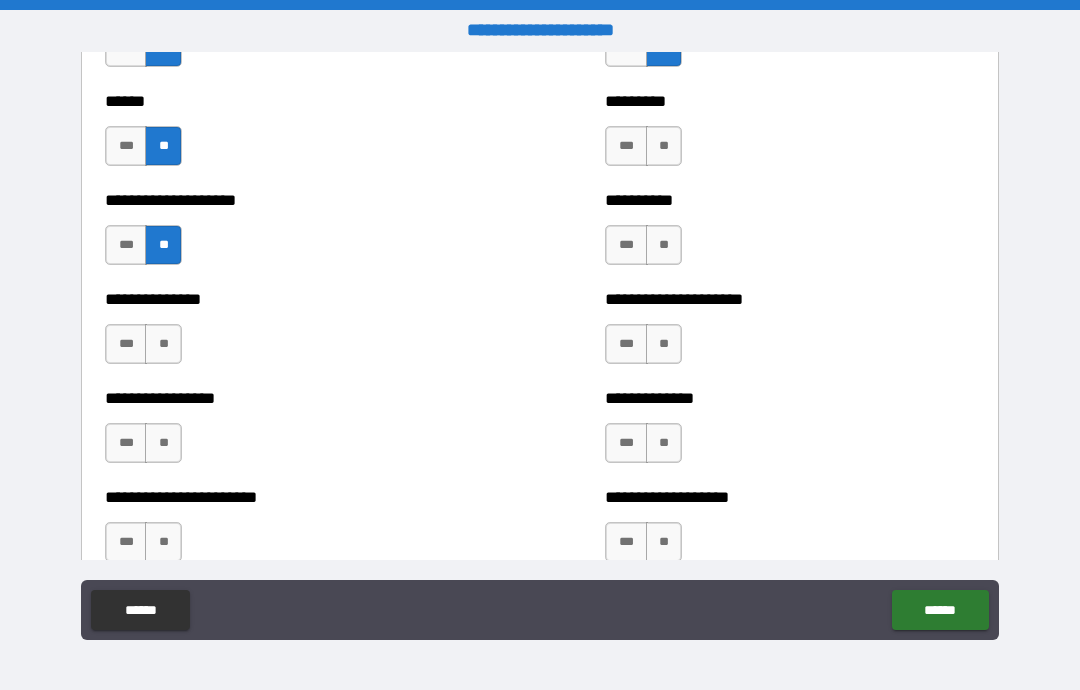 click on "**" at bounding box center (163, 344) 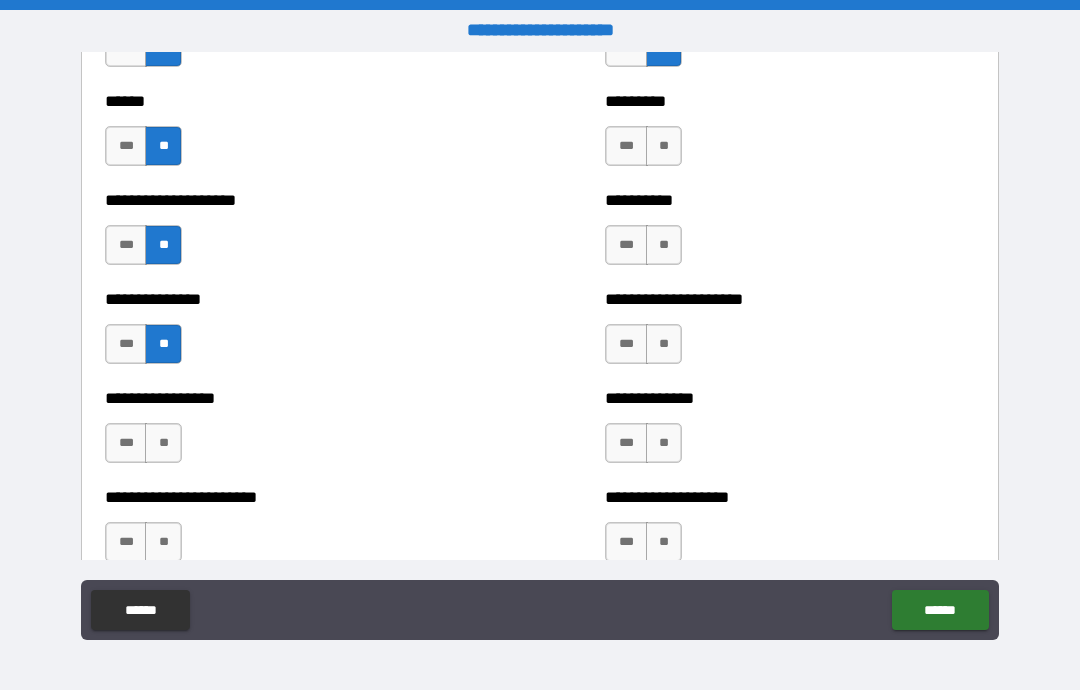 click on "**" at bounding box center [163, 443] 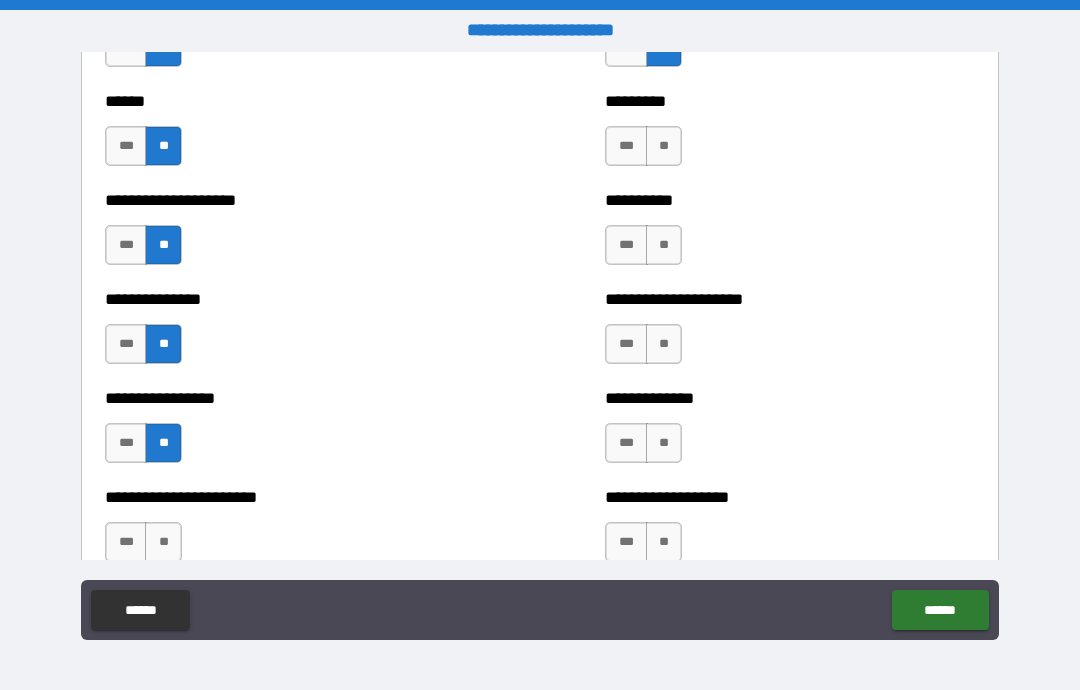 click on "**" at bounding box center [163, 542] 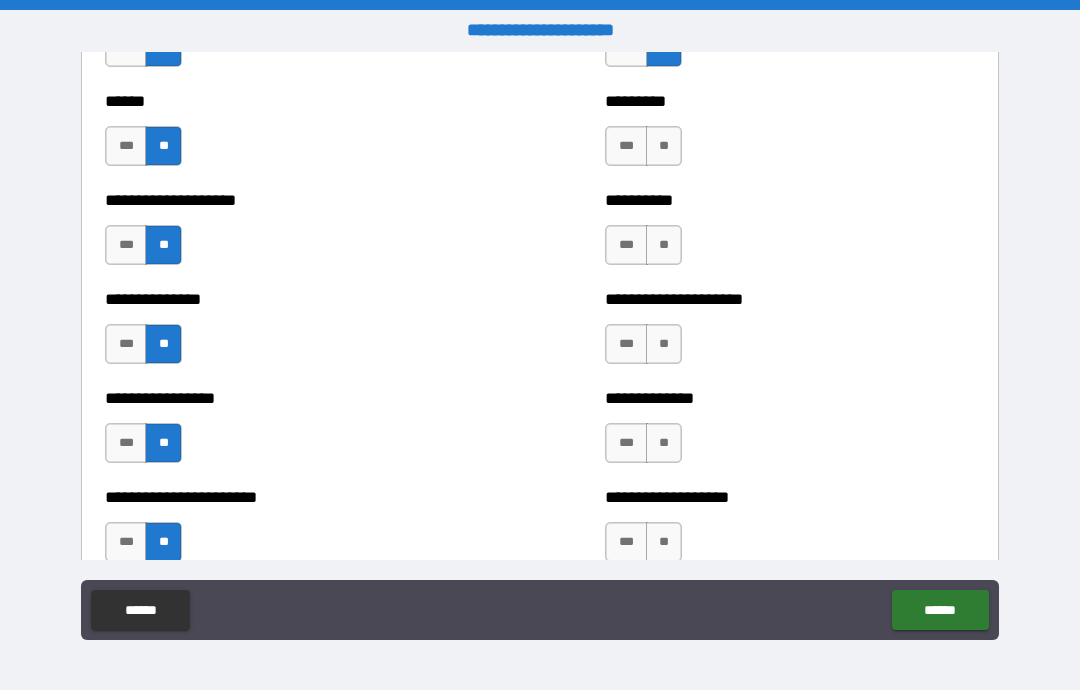 click on "**" at bounding box center (664, 146) 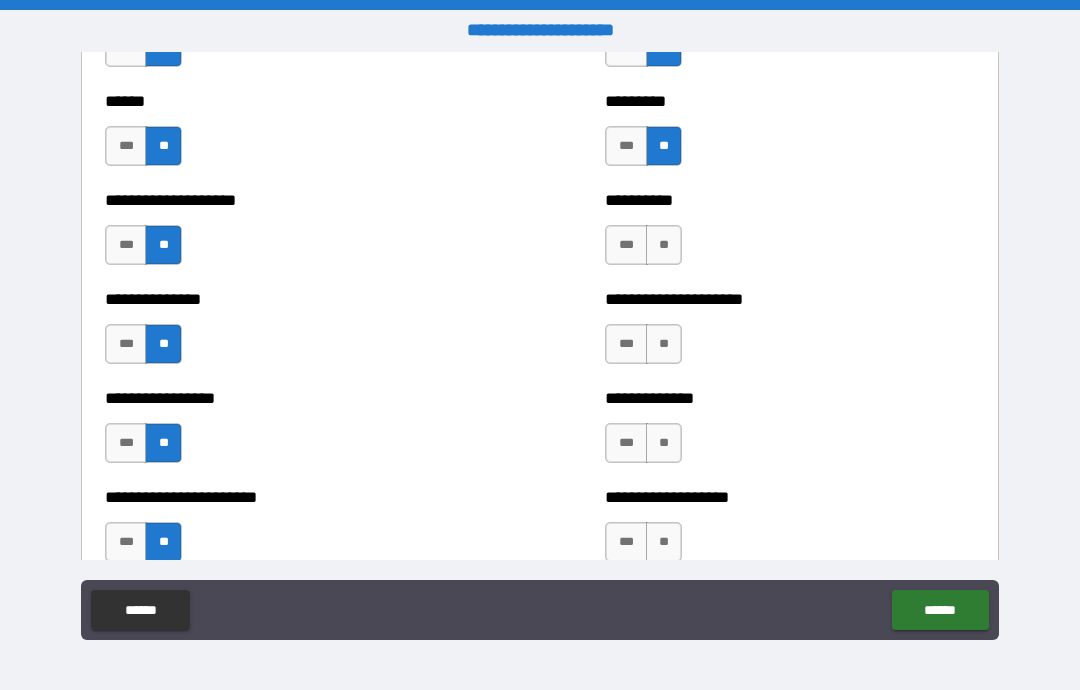 click on "**" at bounding box center (664, 245) 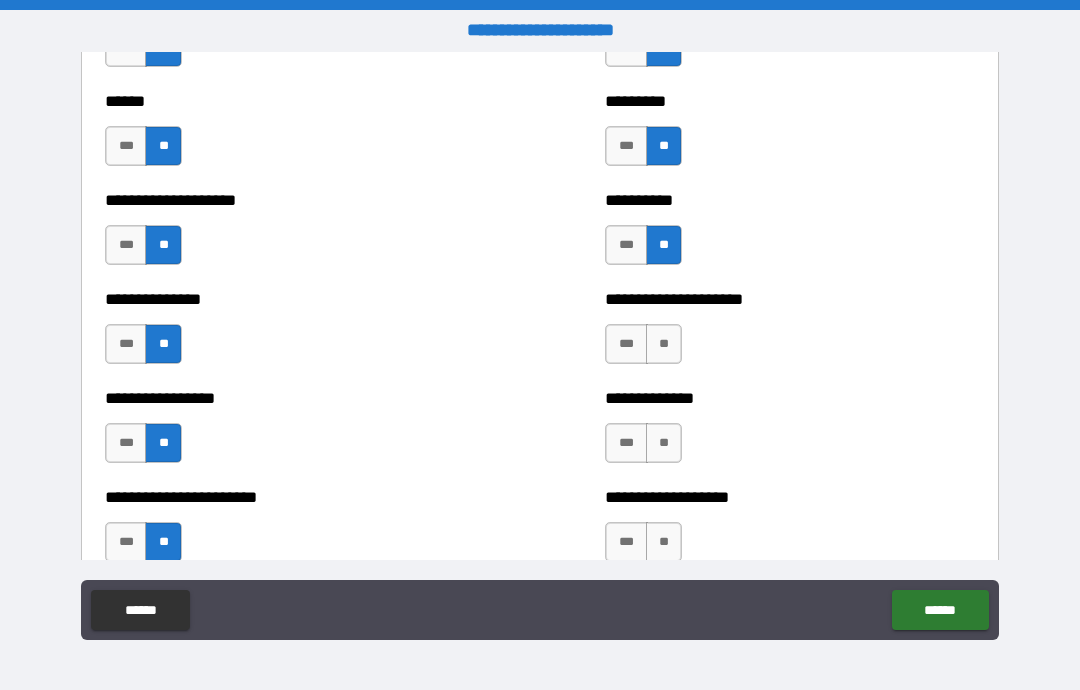 click on "**" at bounding box center [664, 344] 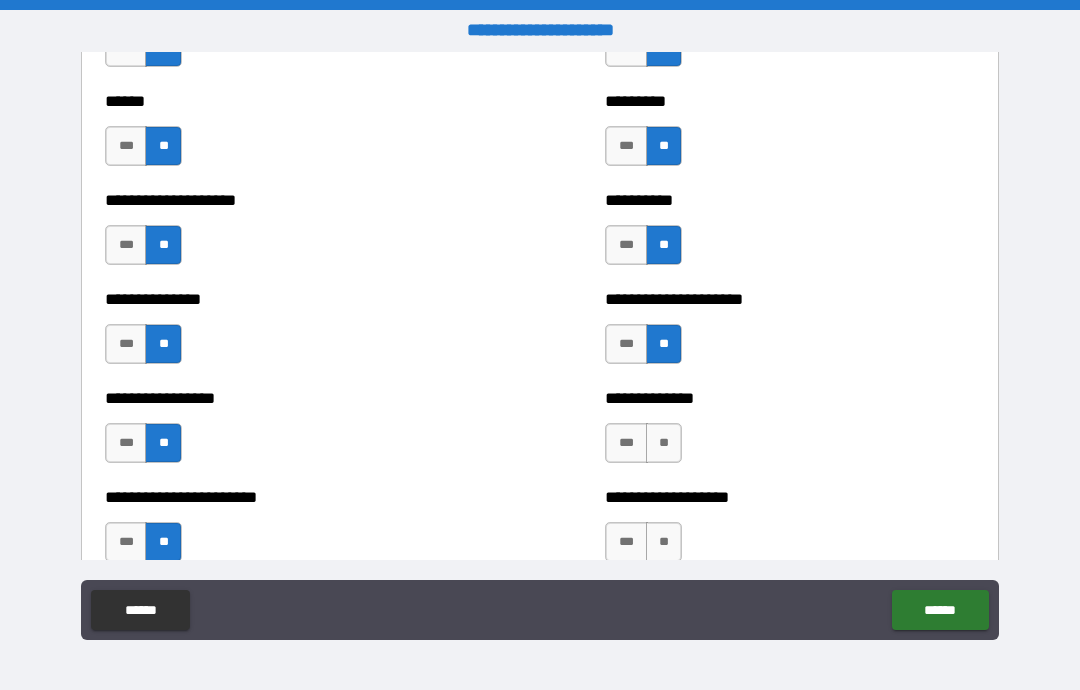 click on "**" at bounding box center (664, 542) 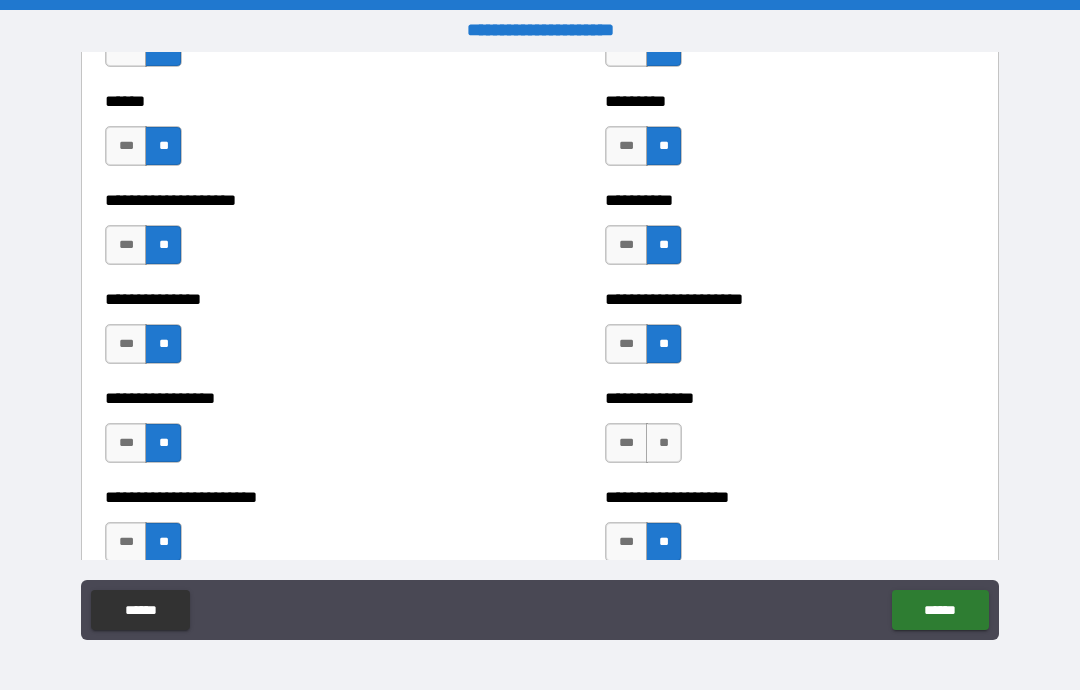 click on "**" at bounding box center [664, 443] 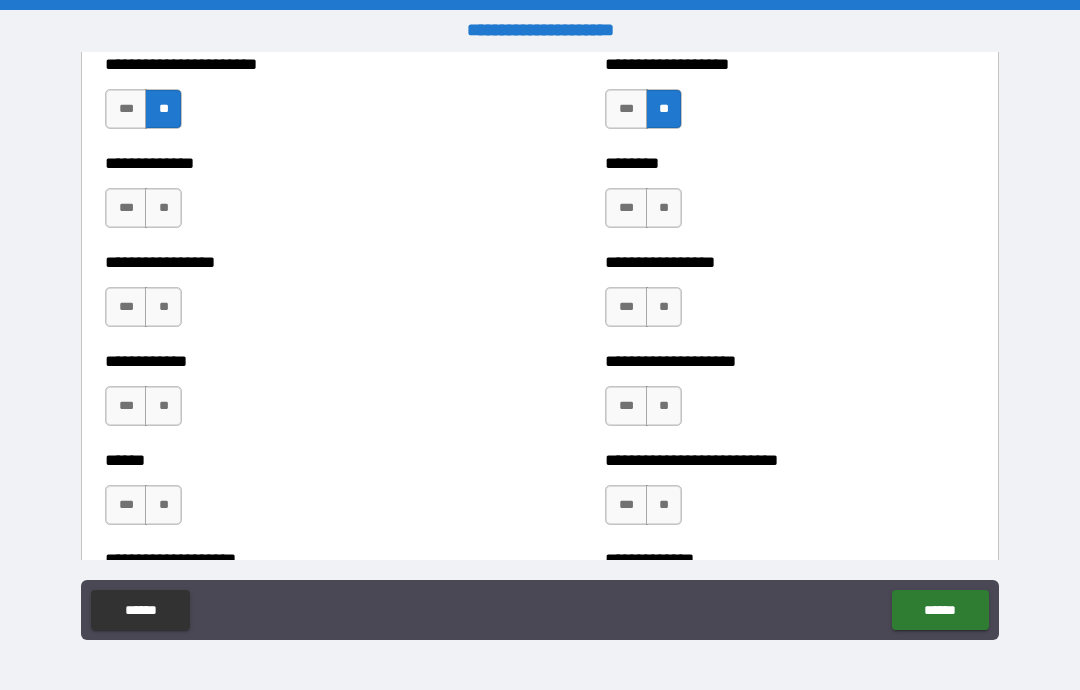 scroll, scrollTop: 3824, scrollLeft: 0, axis: vertical 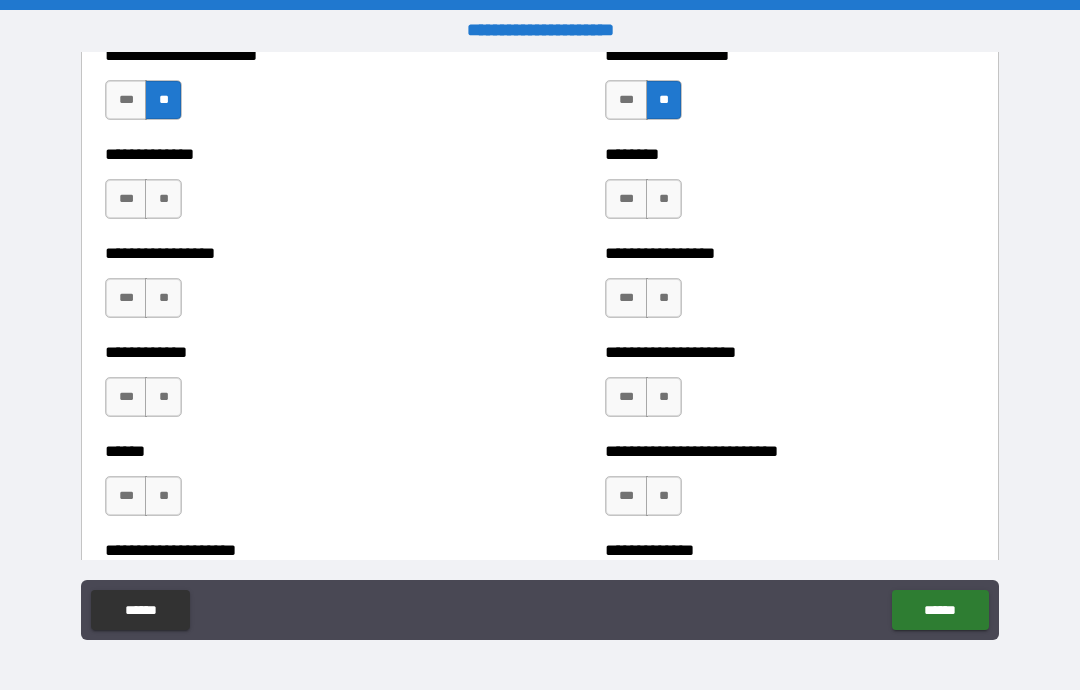 click on "**" at bounding box center (163, 199) 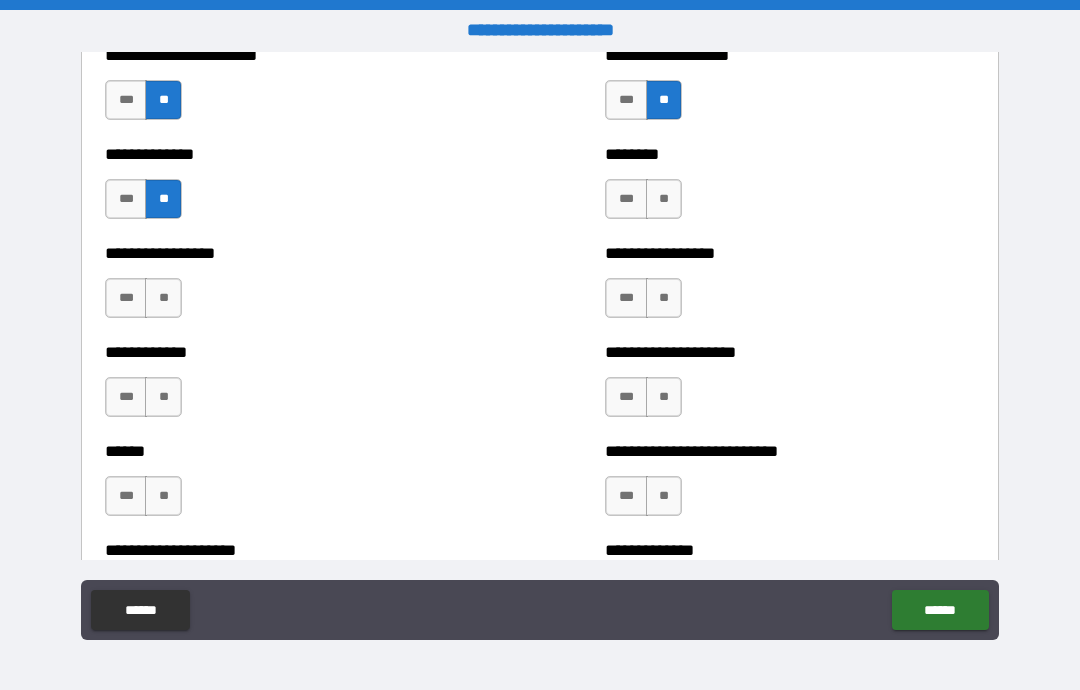 click on "**" at bounding box center [163, 298] 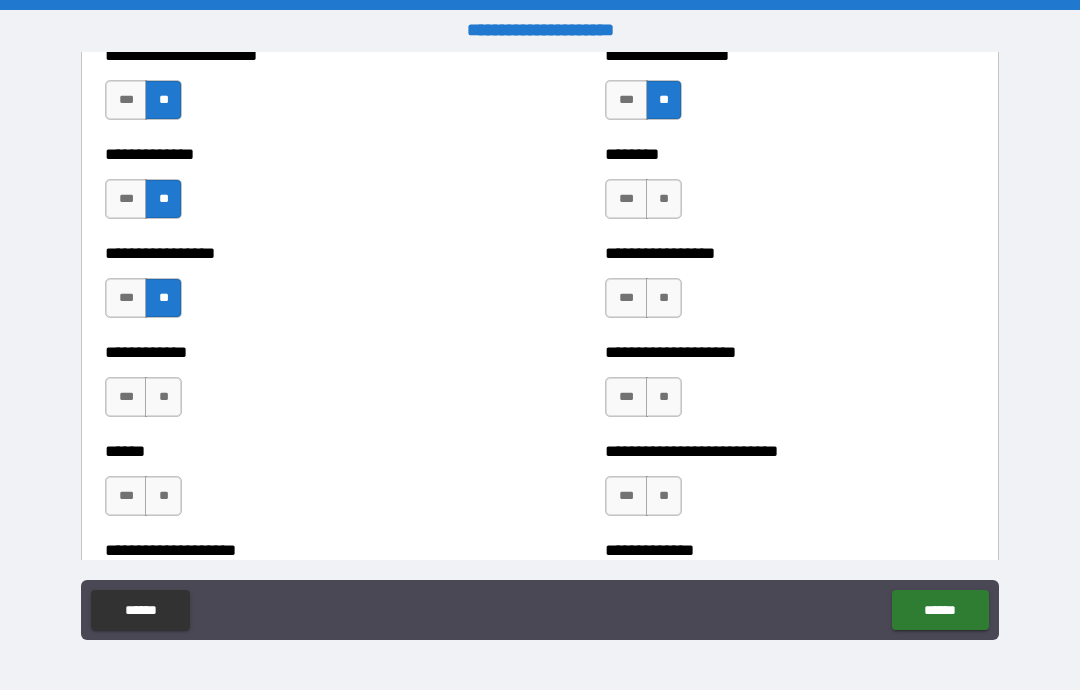 click on "**" at bounding box center (163, 397) 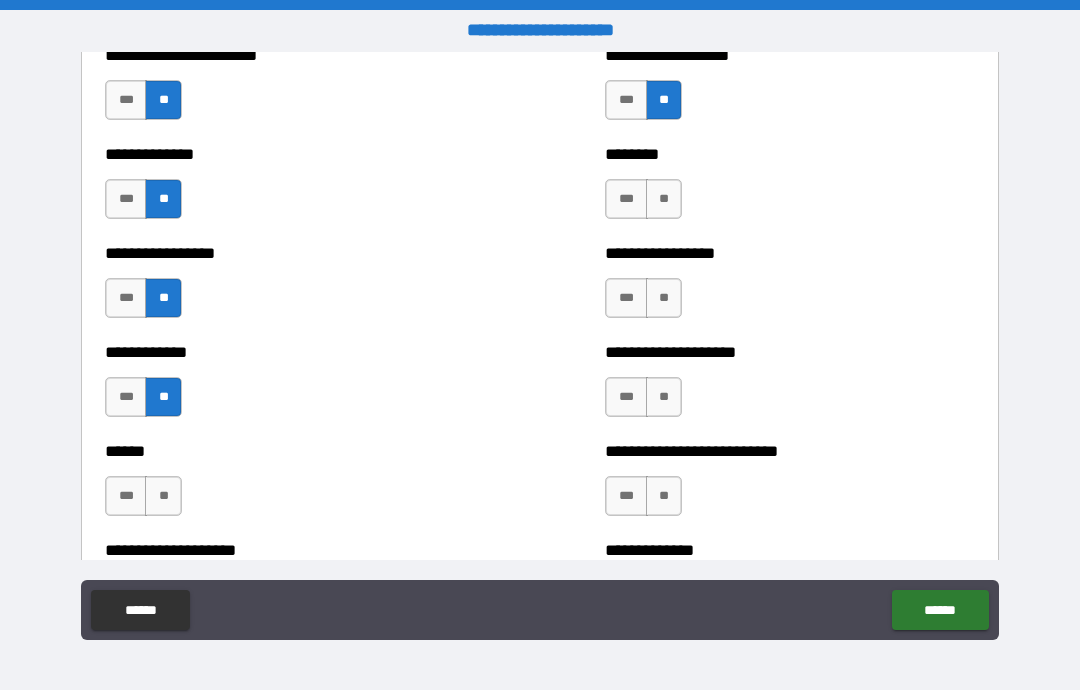 click on "**" at bounding box center [163, 496] 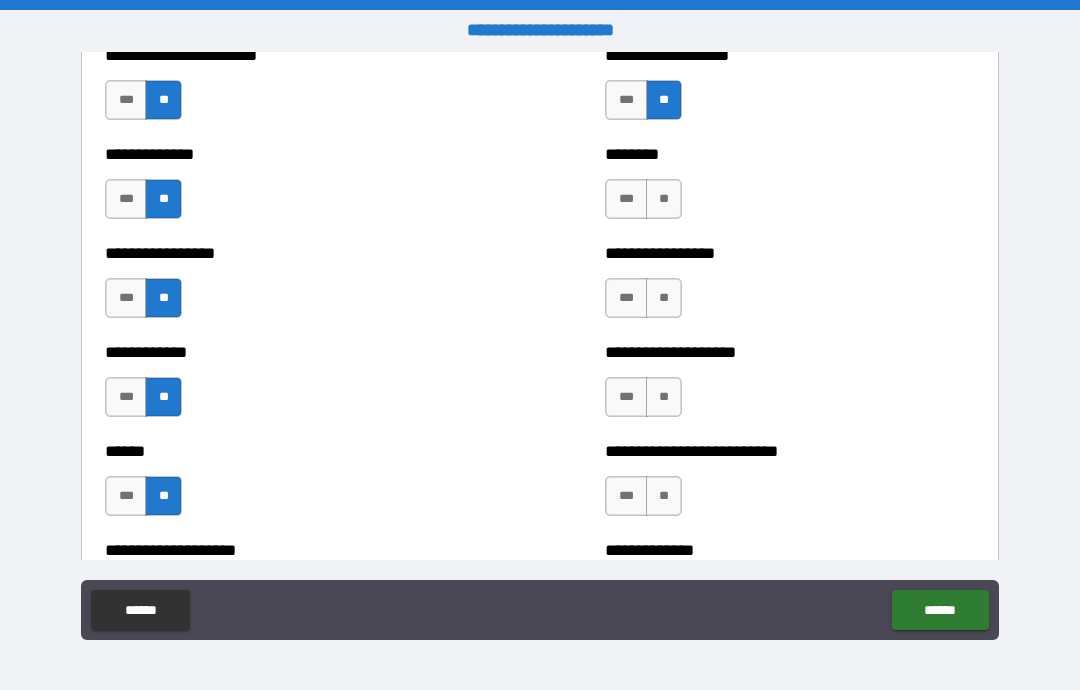 click on "**" at bounding box center (664, 199) 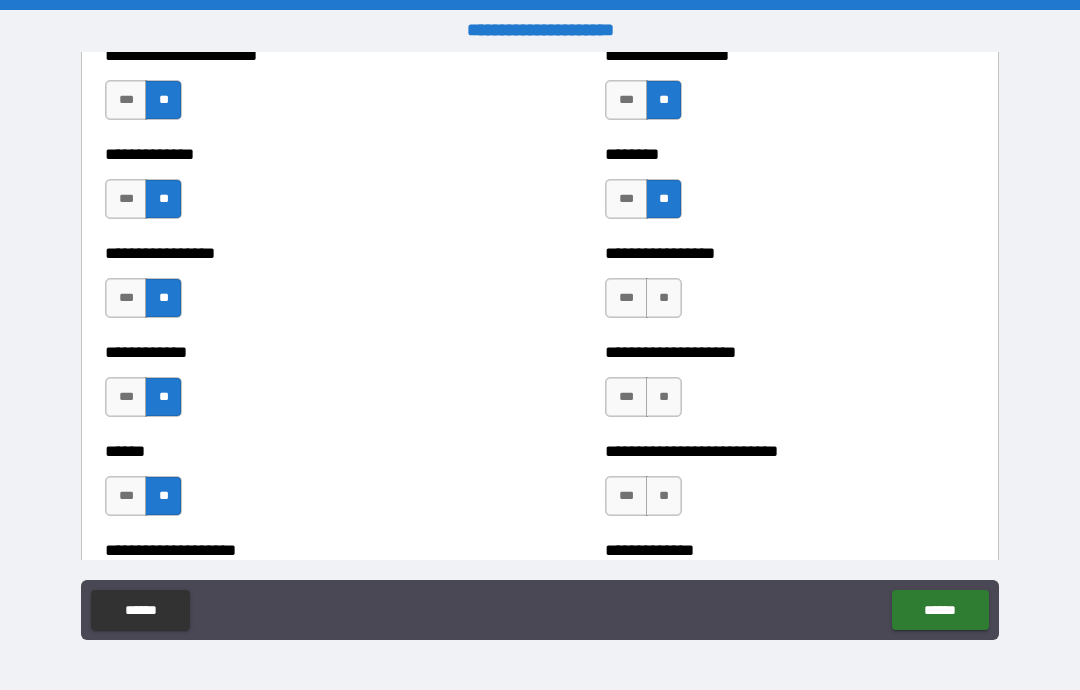 click on "**" at bounding box center [664, 298] 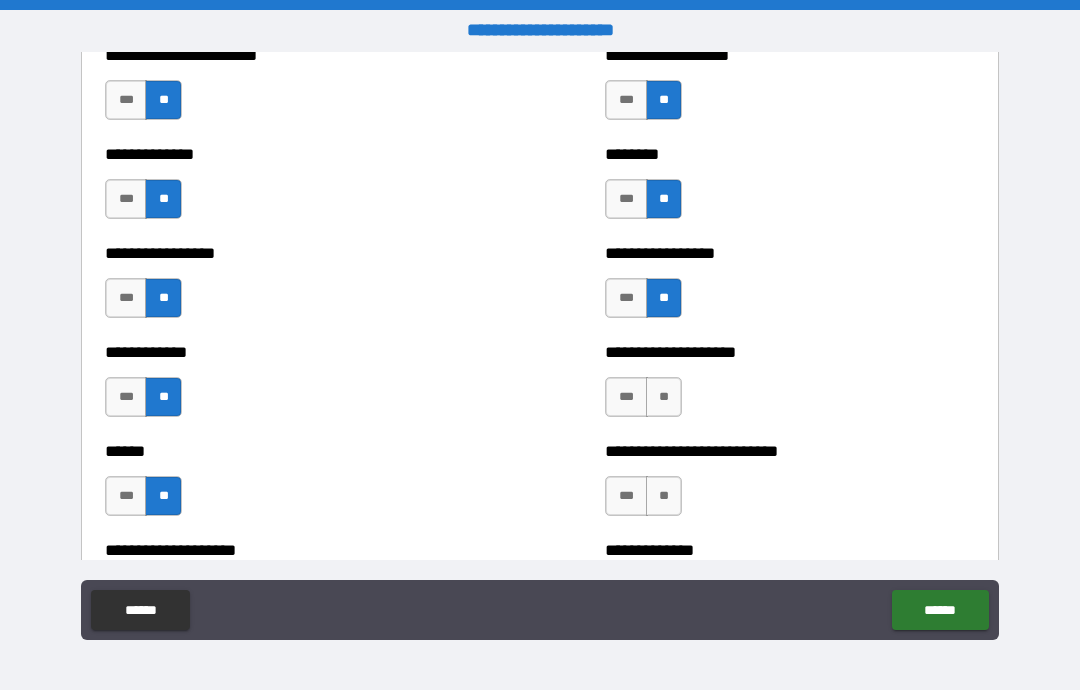 click on "**" at bounding box center (664, 397) 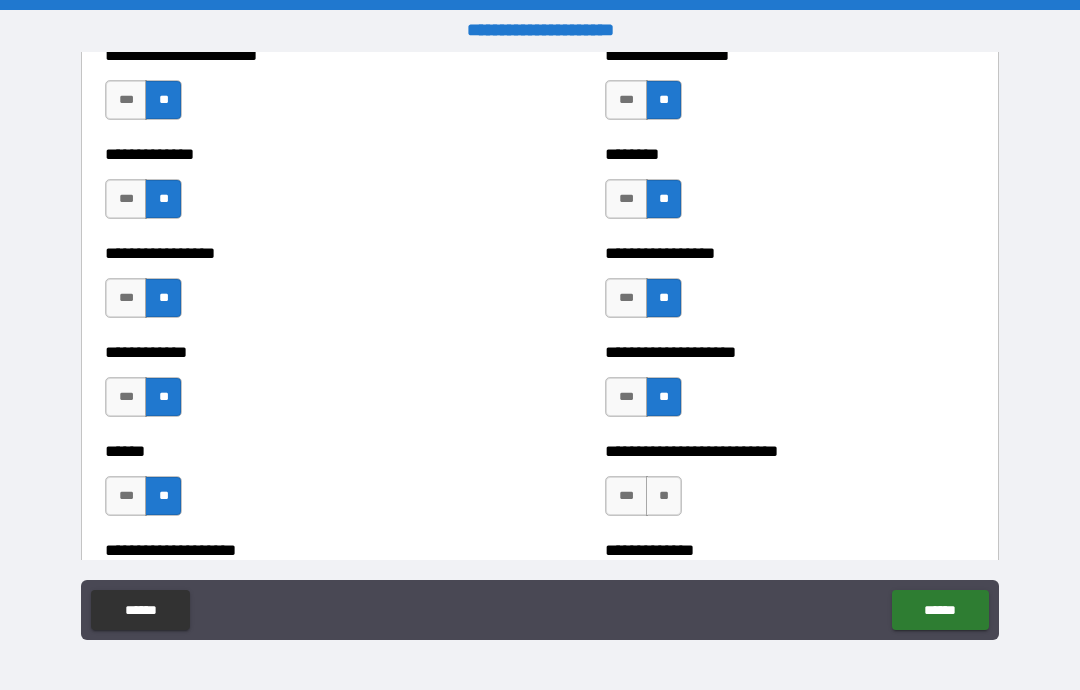 click on "**" at bounding box center [664, 496] 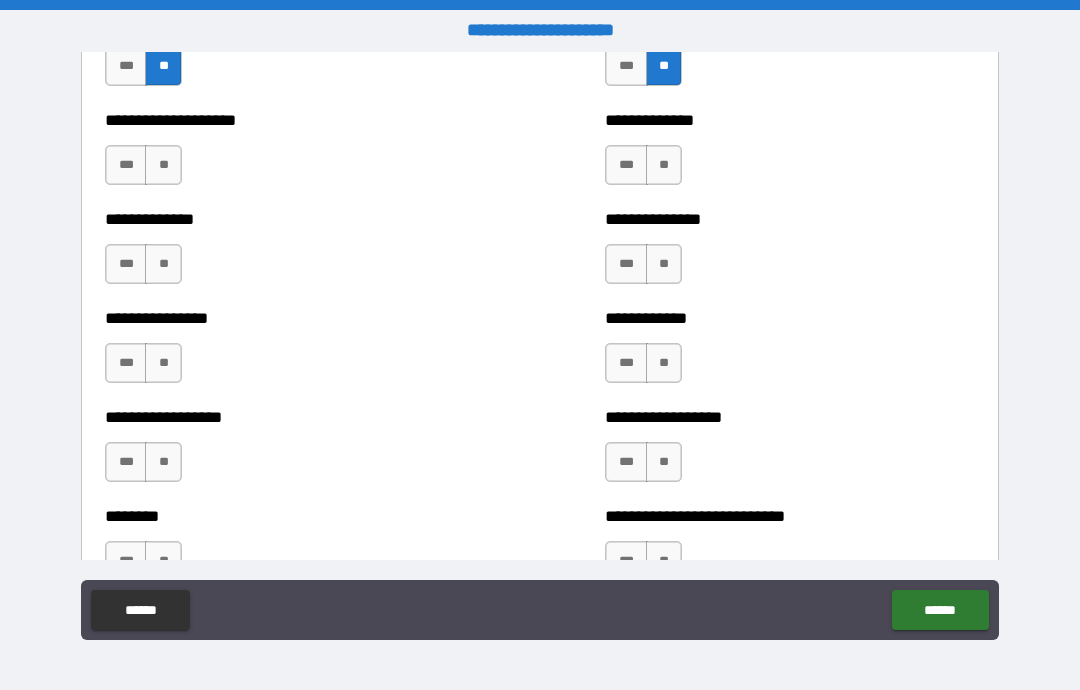 scroll, scrollTop: 4259, scrollLeft: 0, axis: vertical 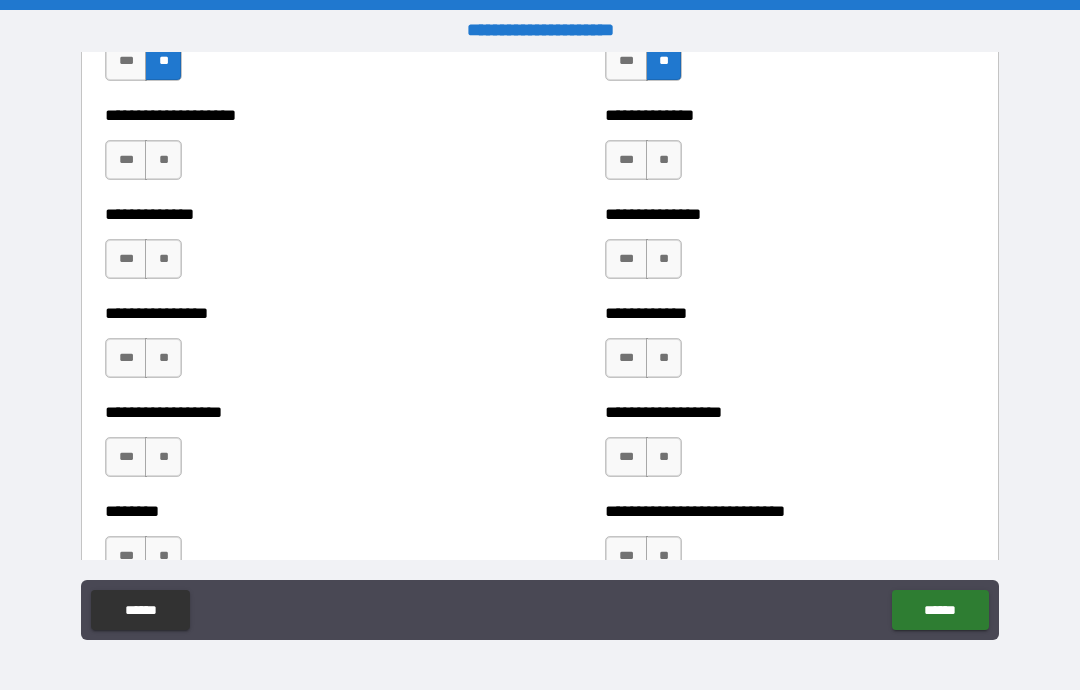 click on "**" at bounding box center (163, 160) 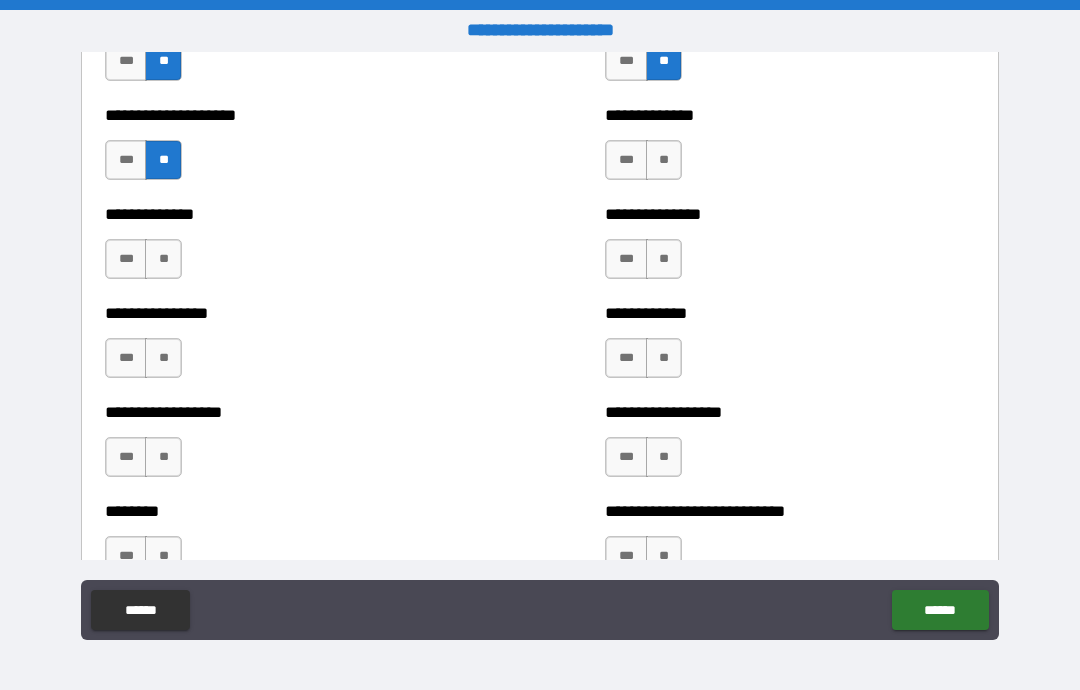 click on "**" at bounding box center [163, 259] 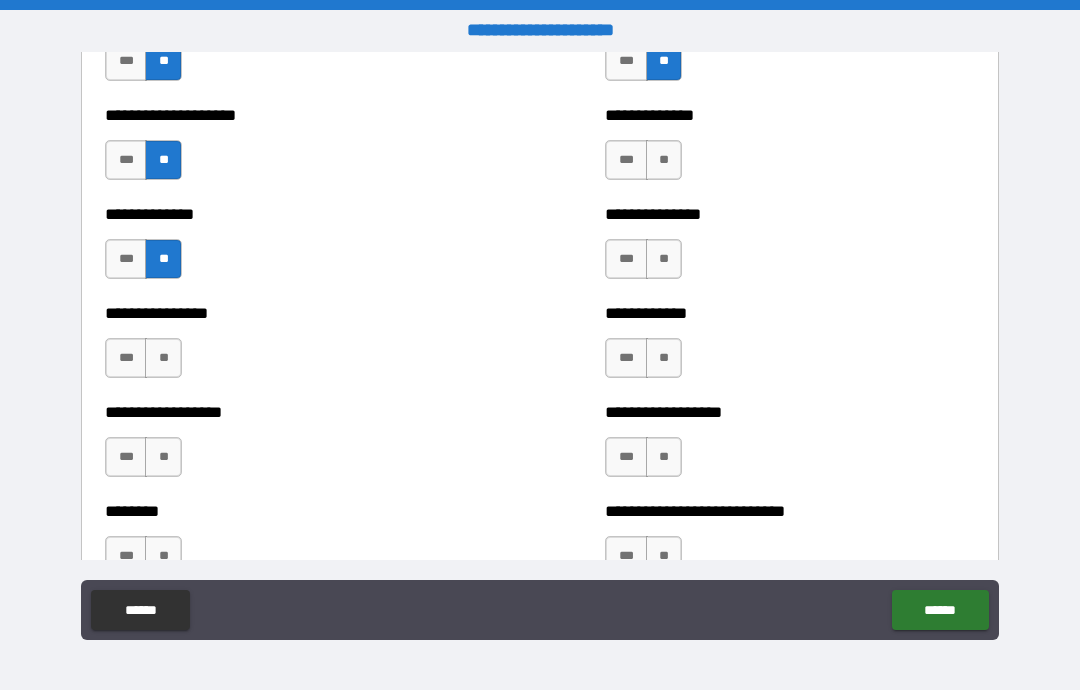 click on "**" at bounding box center (163, 358) 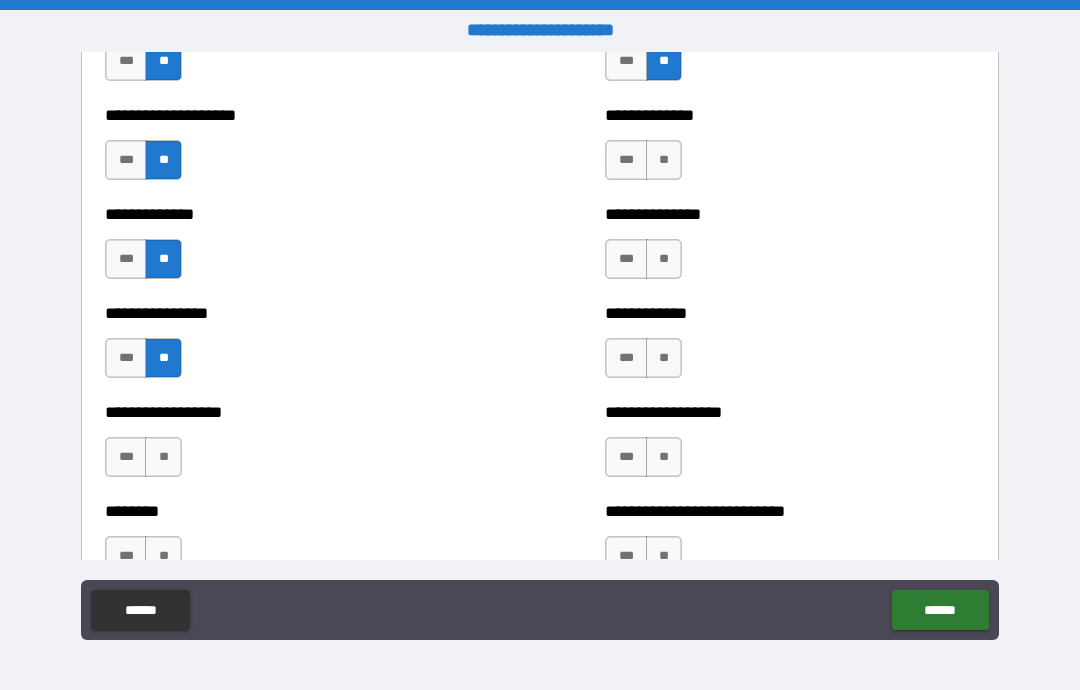 click on "**" at bounding box center (163, 457) 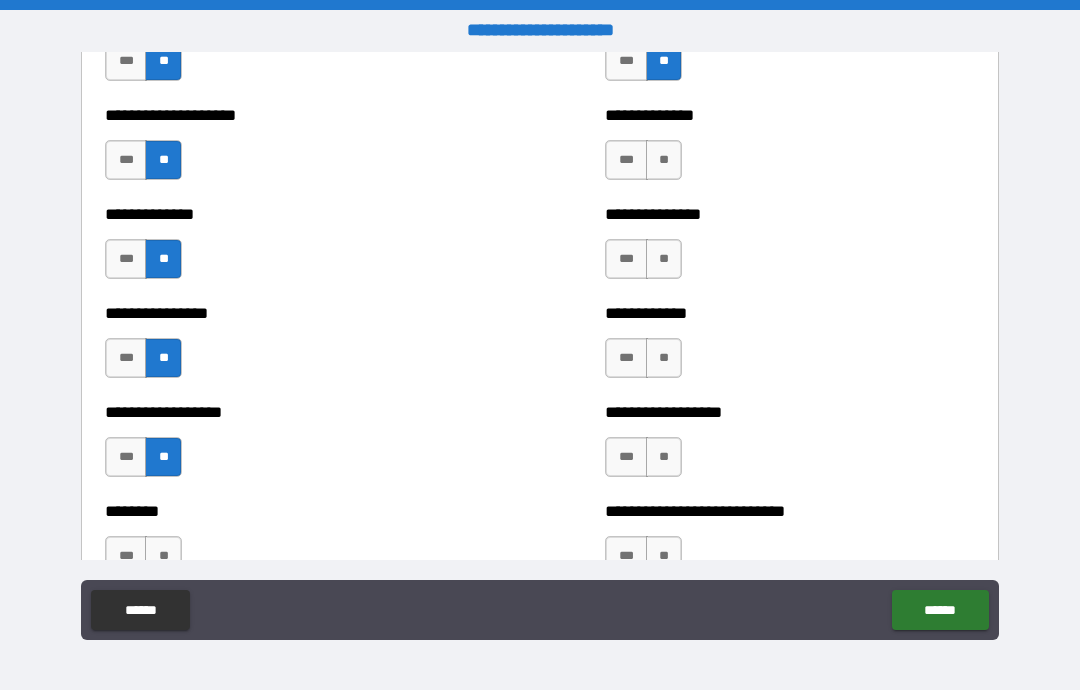 click on "**" at bounding box center [163, 556] 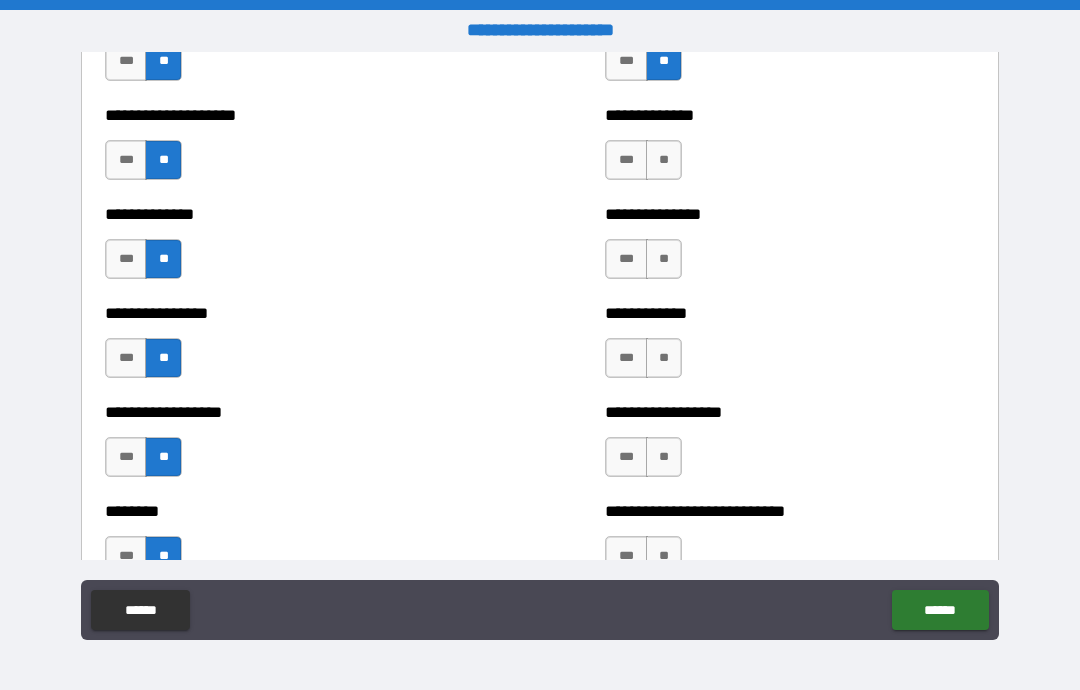 click on "**" at bounding box center [664, 160] 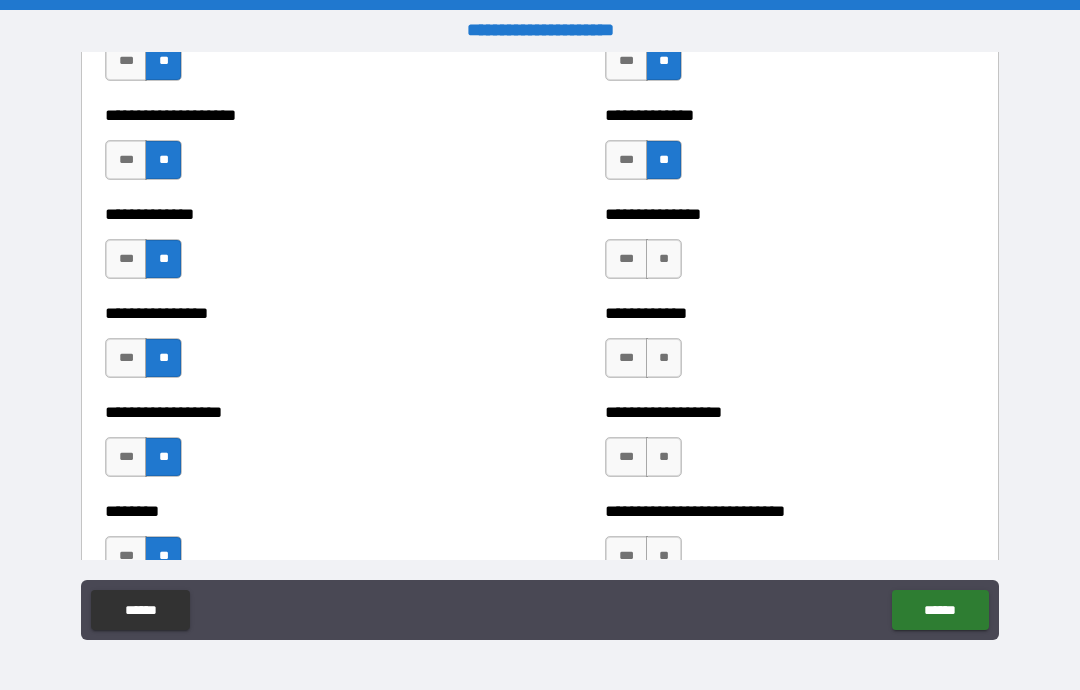 click on "**" at bounding box center [664, 259] 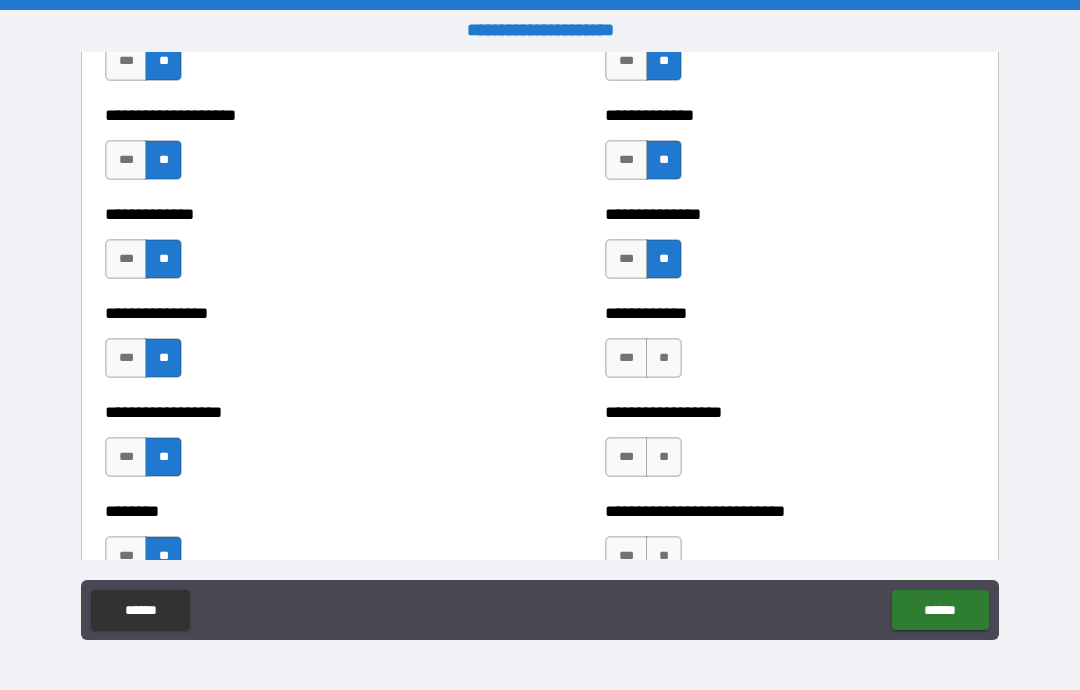 click on "**" at bounding box center [664, 358] 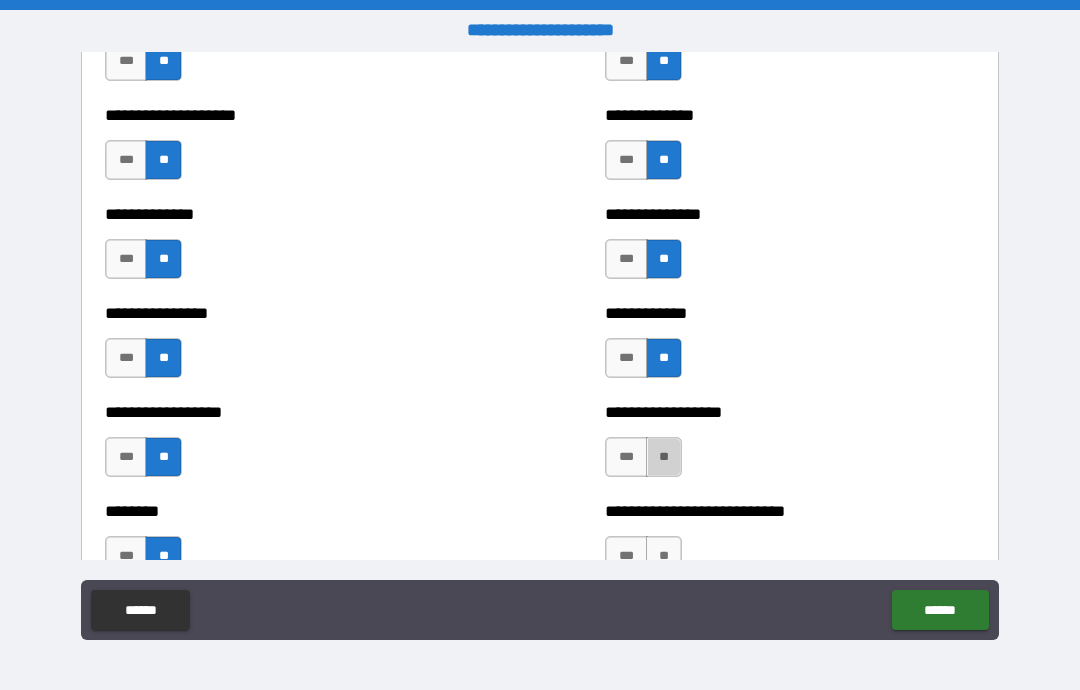 click on "**" at bounding box center (664, 457) 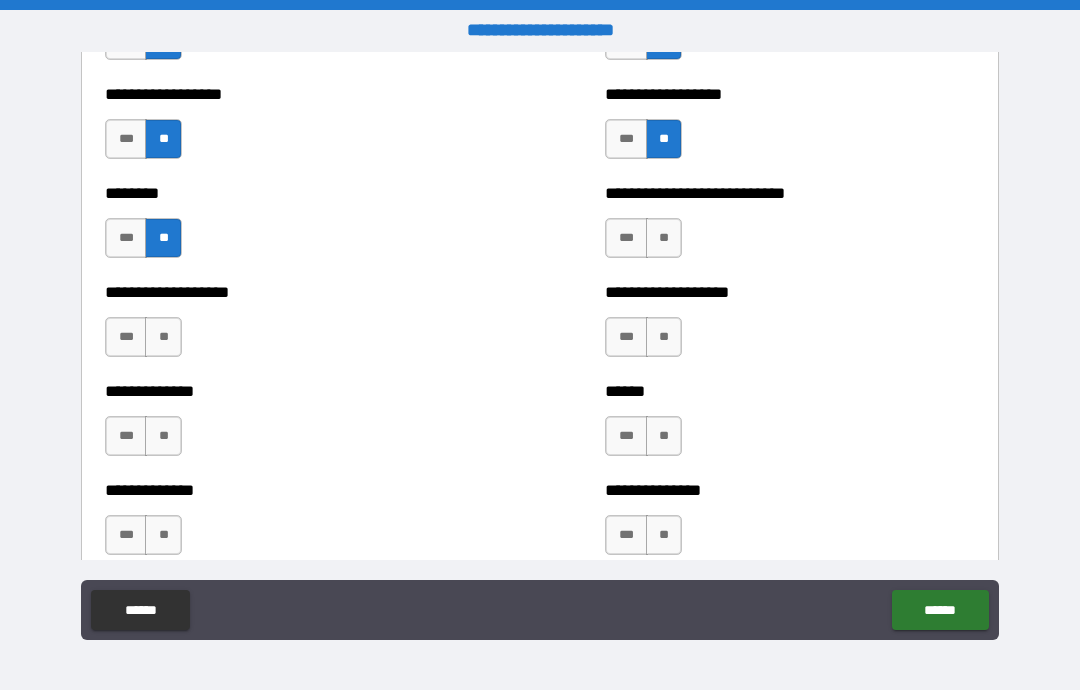 scroll, scrollTop: 4575, scrollLeft: 0, axis: vertical 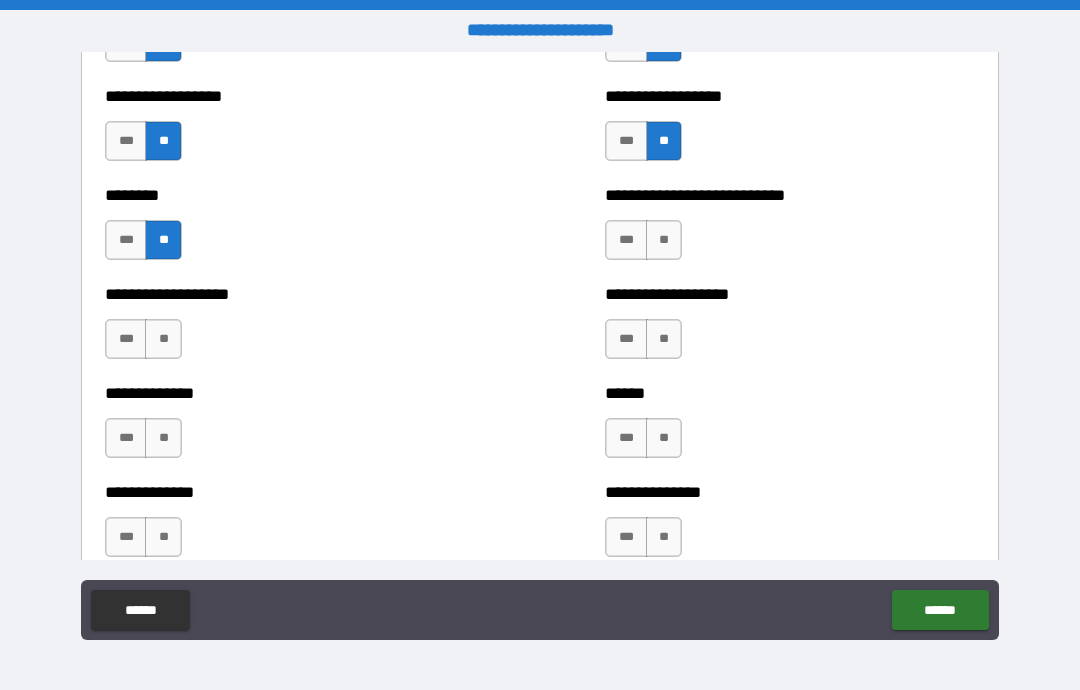click on "**" at bounding box center (664, 240) 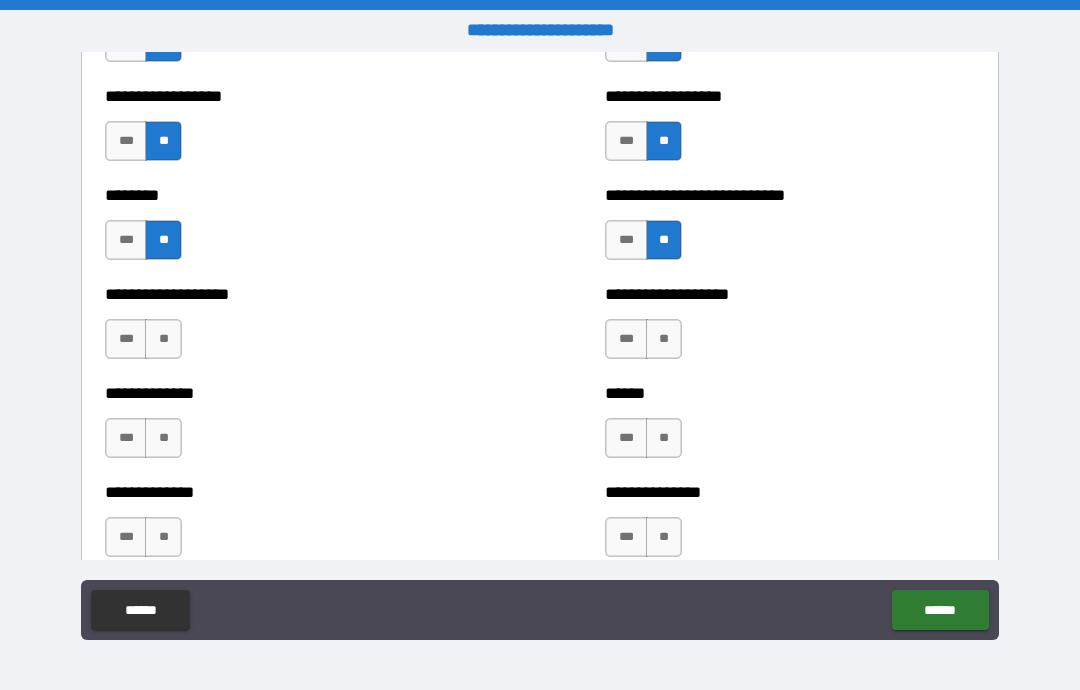 click on "**" at bounding box center [664, 339] 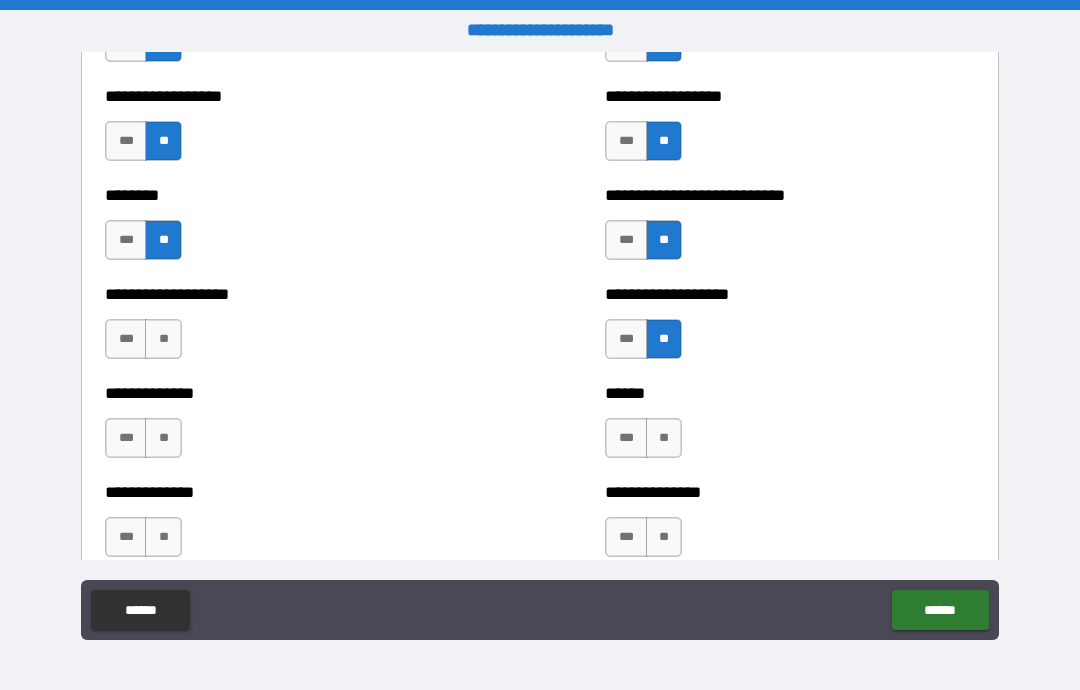click on "**" at bounding box center (664, 438) 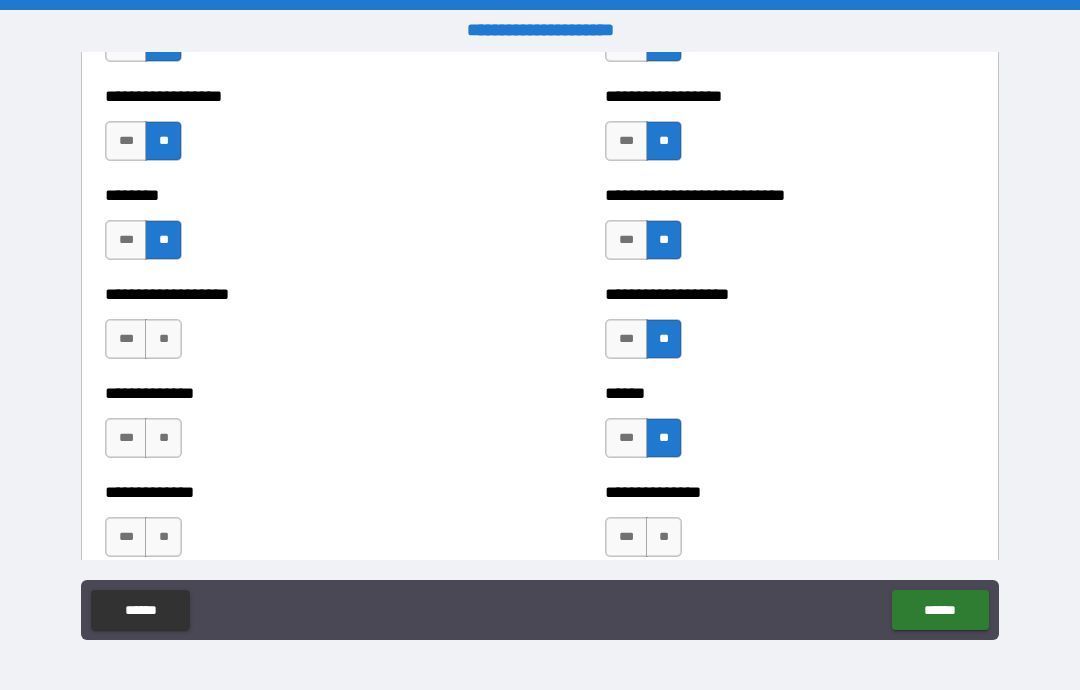 click on "**" at bounding box center [664, 537] 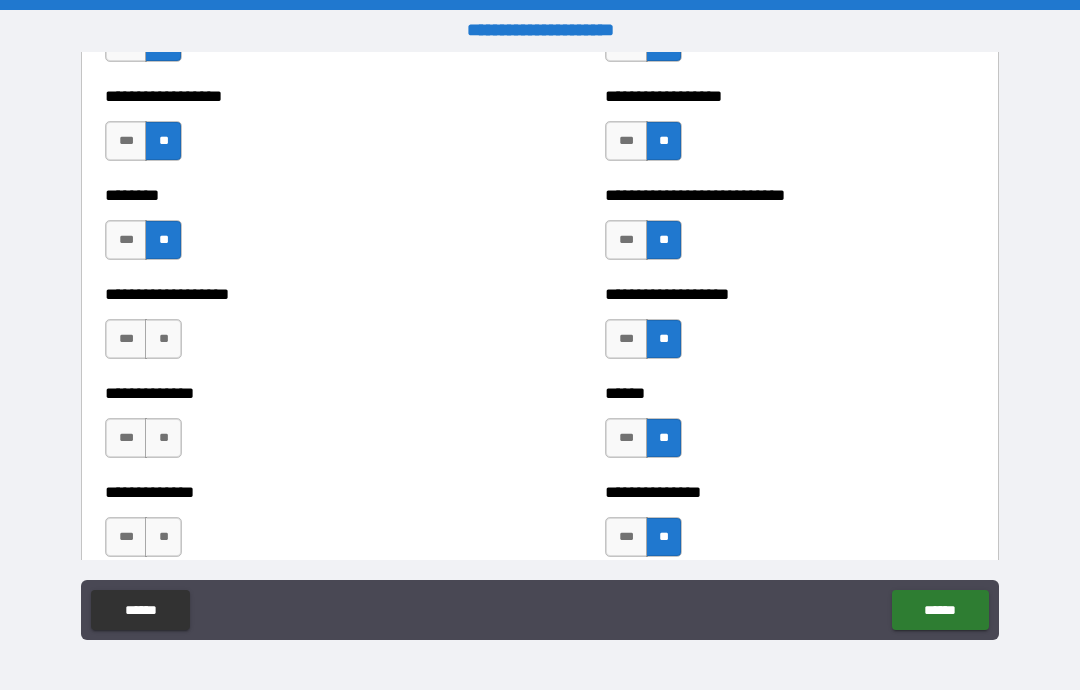 click on "**" at bounding box center [163, 339] 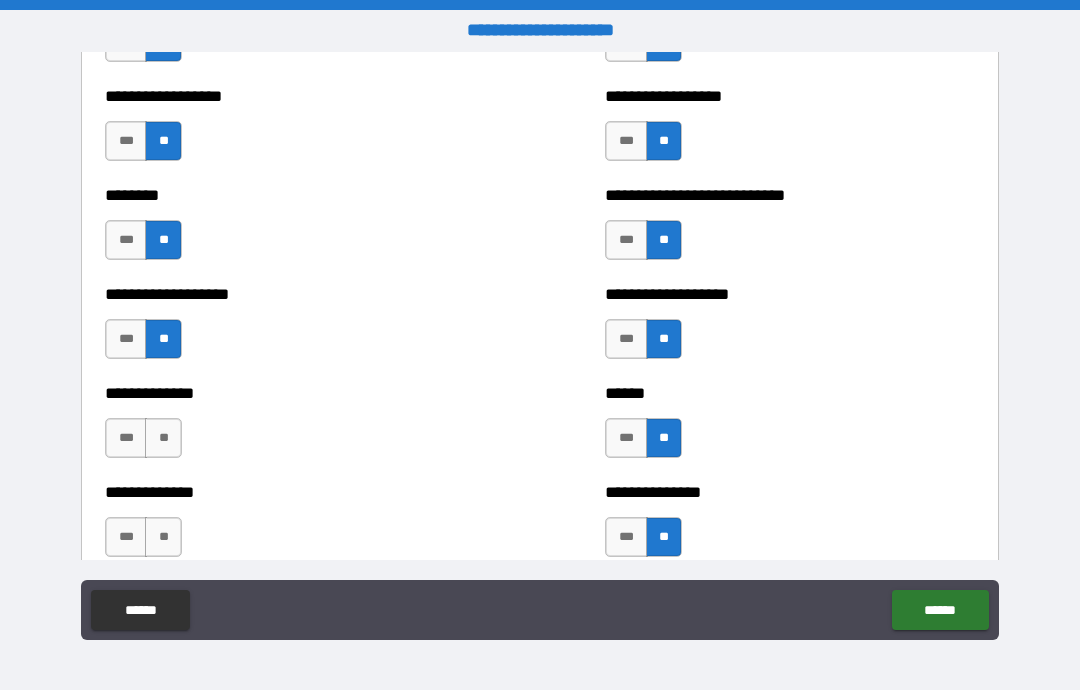 click on "**" at bounding box center [163, 438] 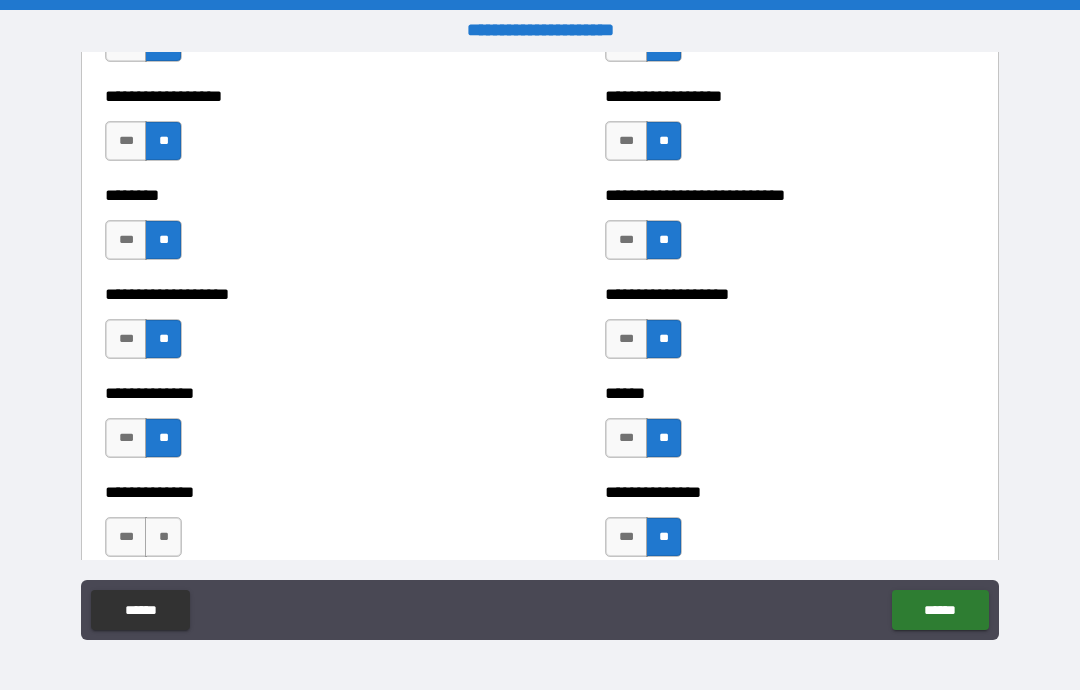 click on "**" at bounding box center (163, 537) 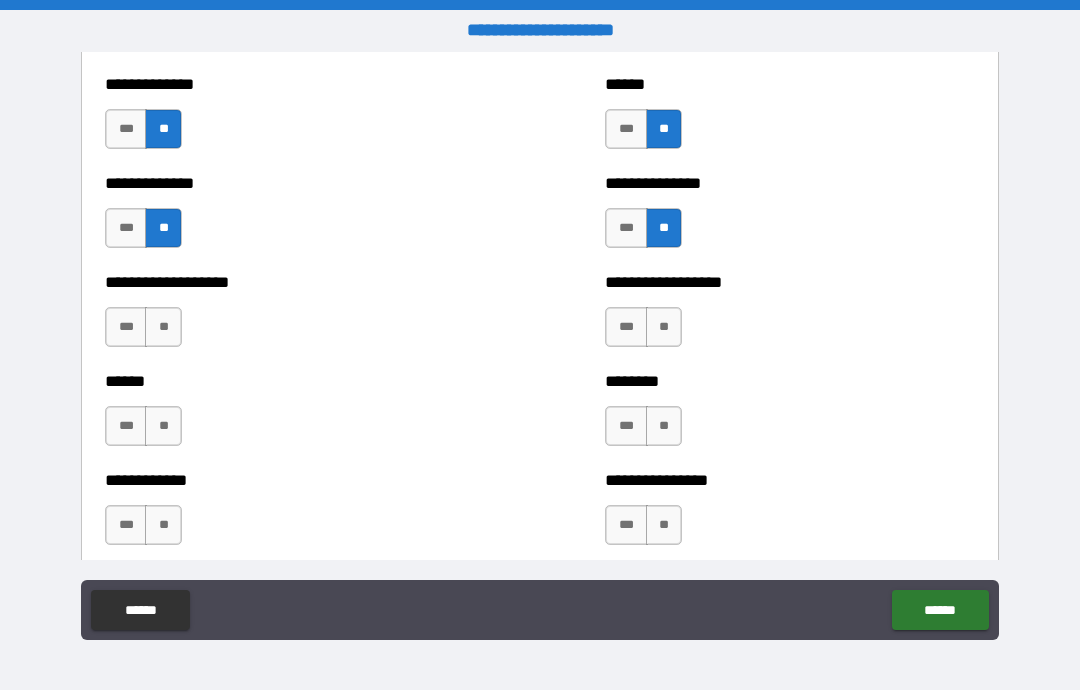 scroll, scrollTop: 4885, scrollLeft: 0, axis: vertical 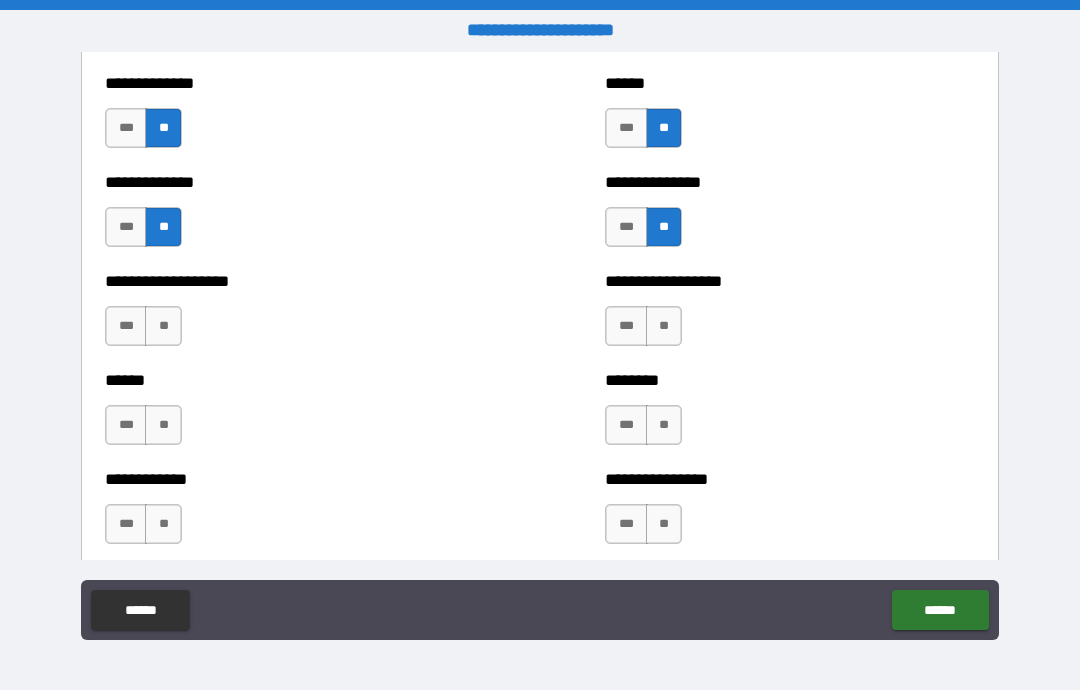 click on "**" at bounding box center [163, 326] 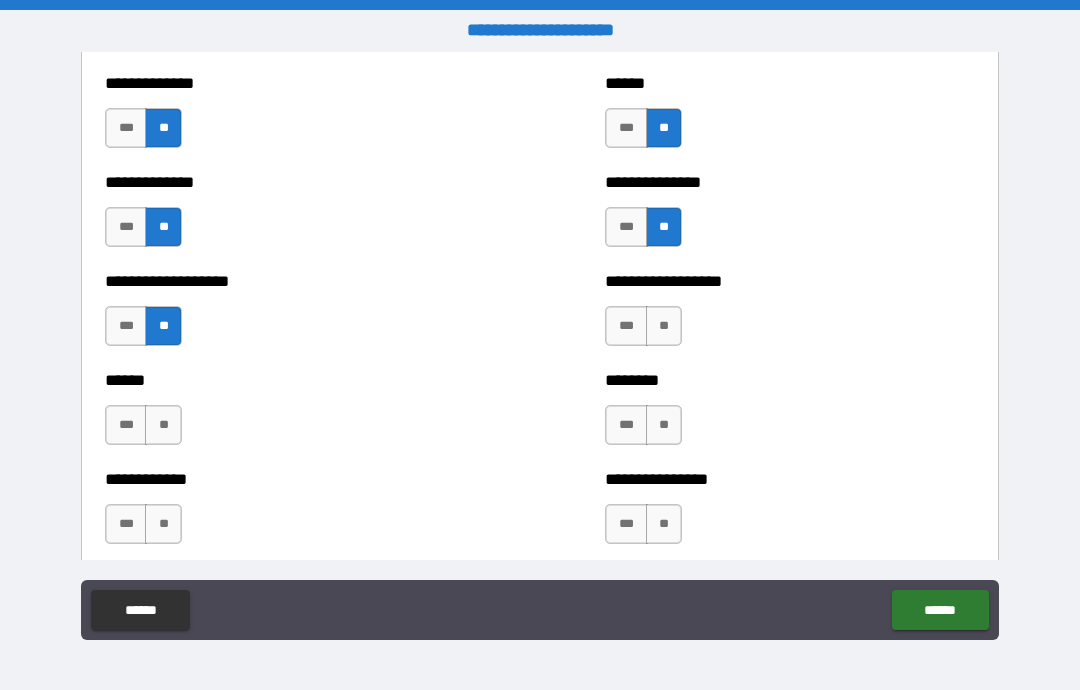 click on "**" at bounding box center [163, 425] 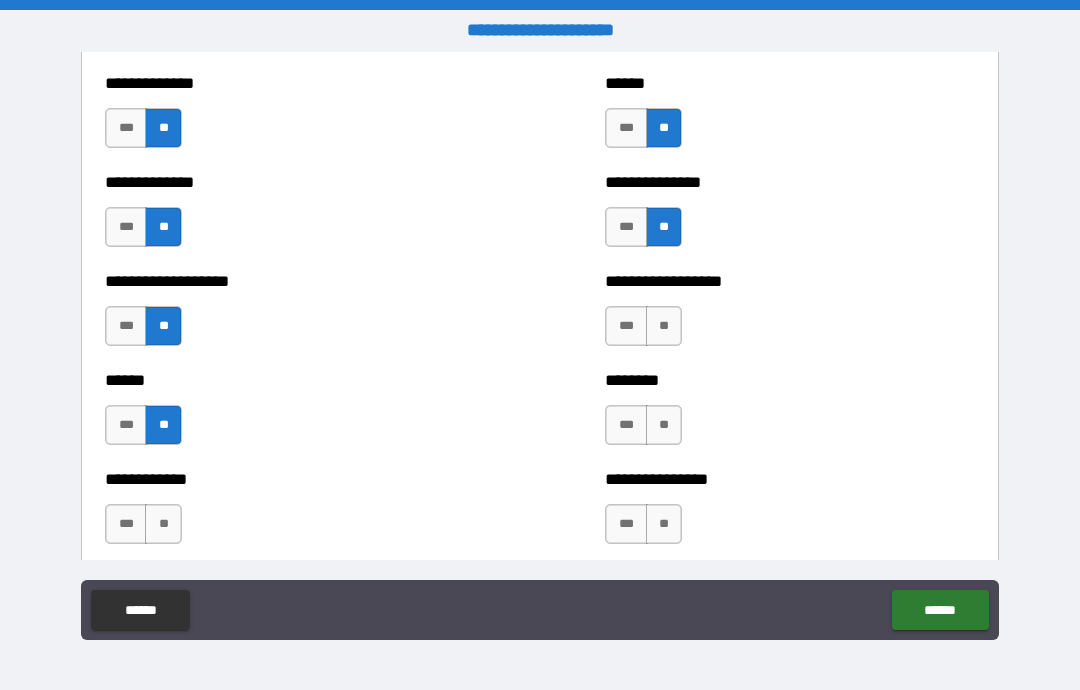 click on "**" at bounding box center [163, 524] 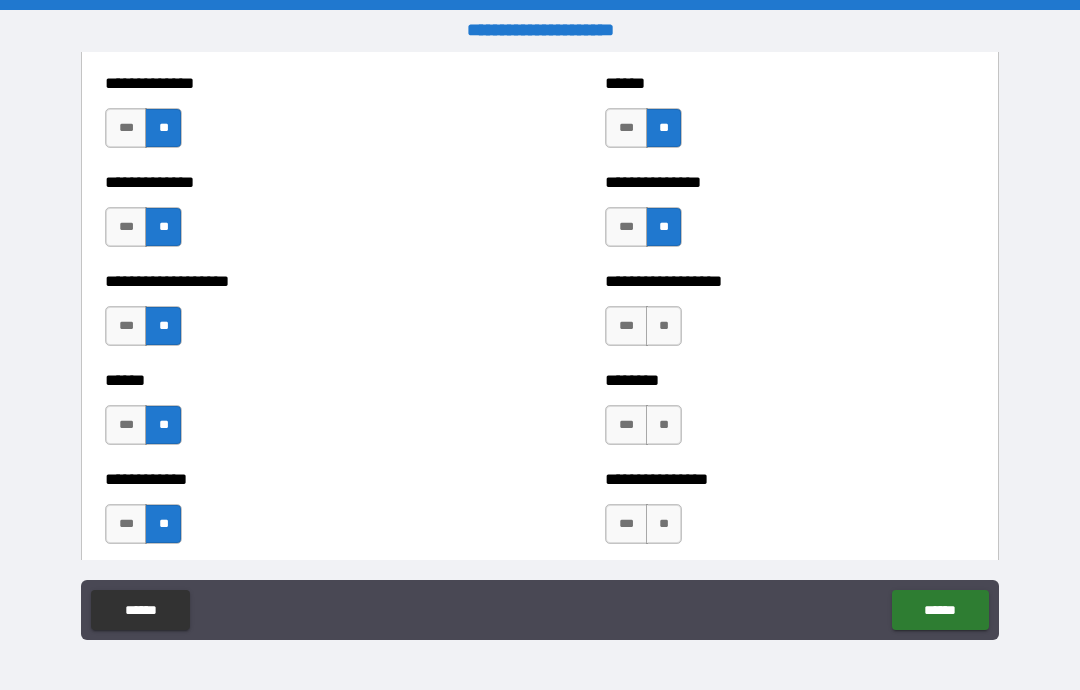 click on "**" at bounding box center (664, 326) 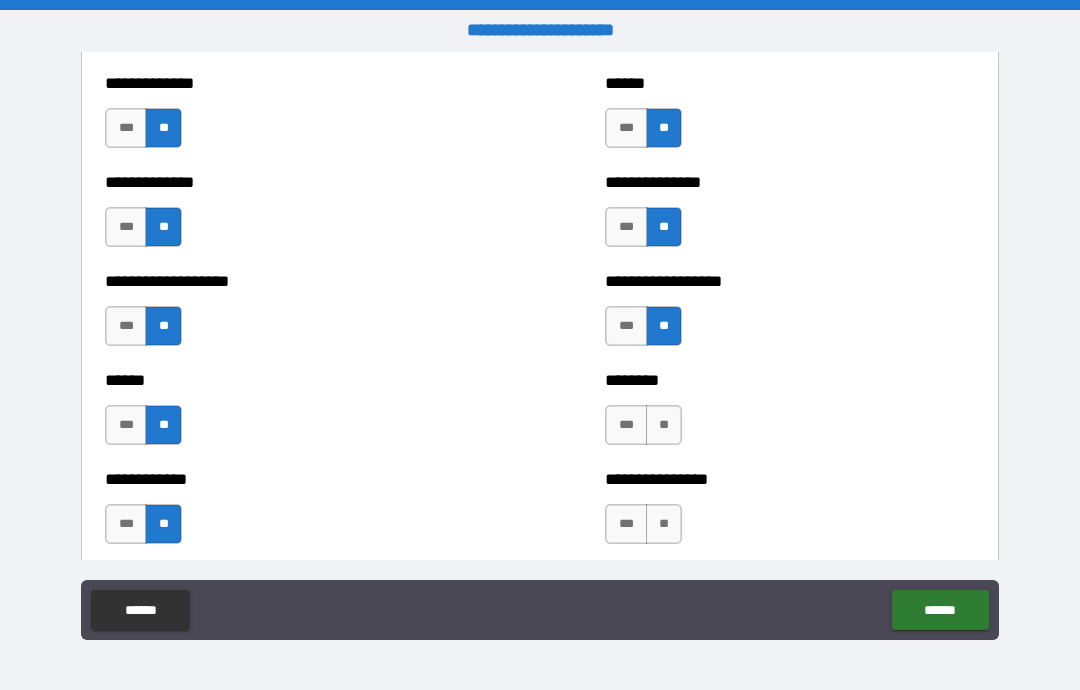 click on "**" at bounding box center [664, 425] 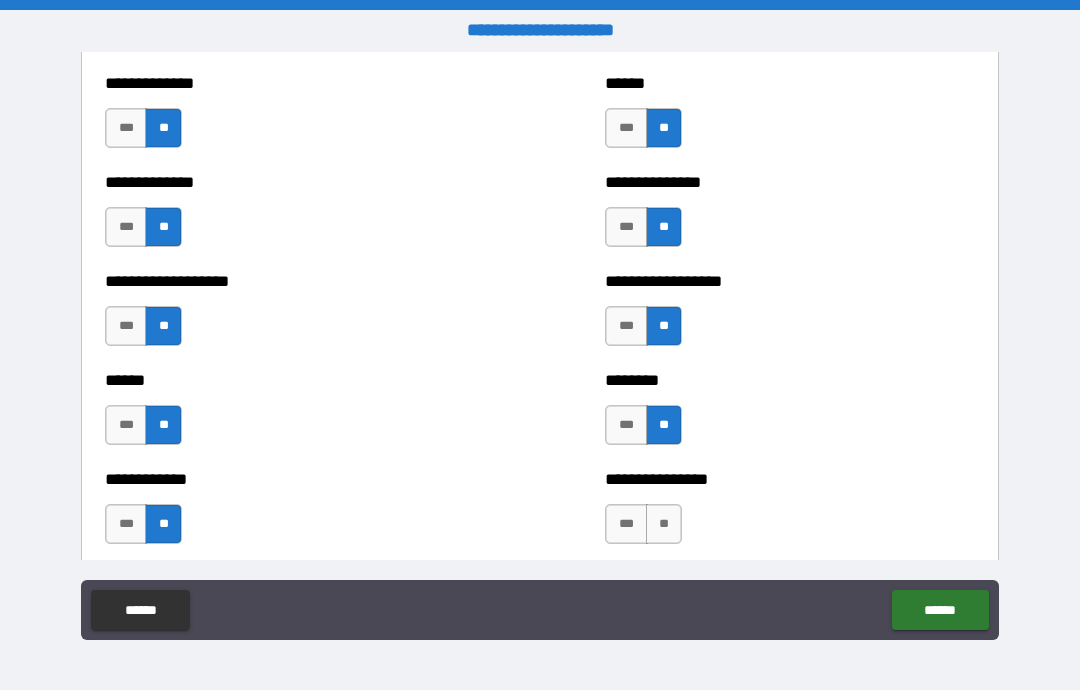 click on "**" at bounding box center [664, 524] 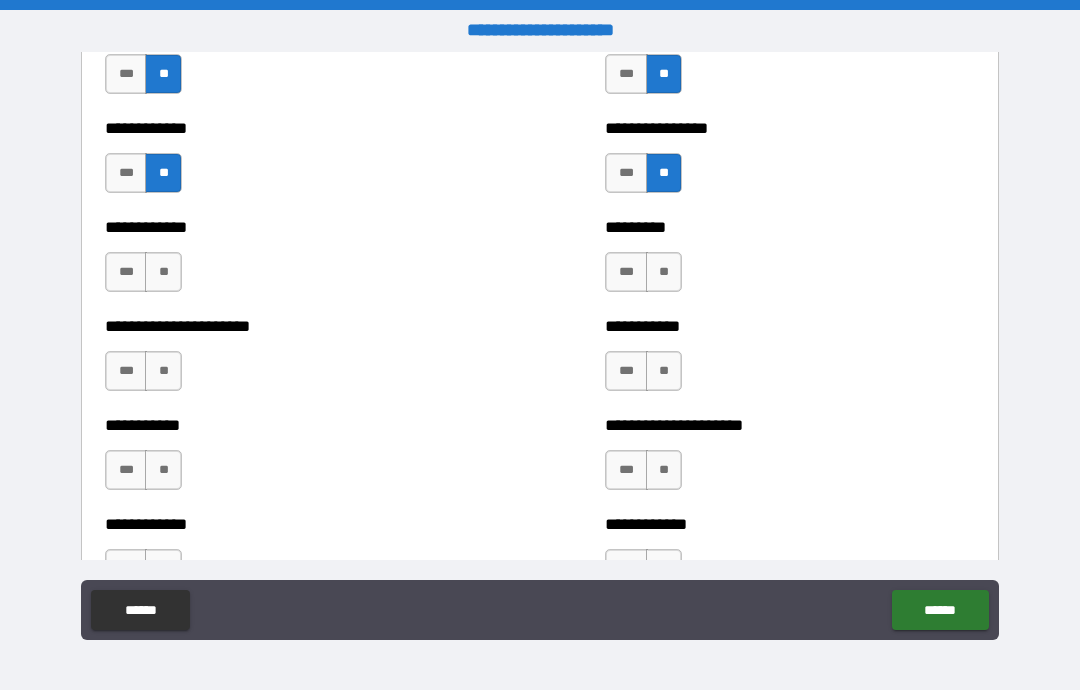 scroll, scrollTop: 5238, scrollLeft: 0, axis: vertical 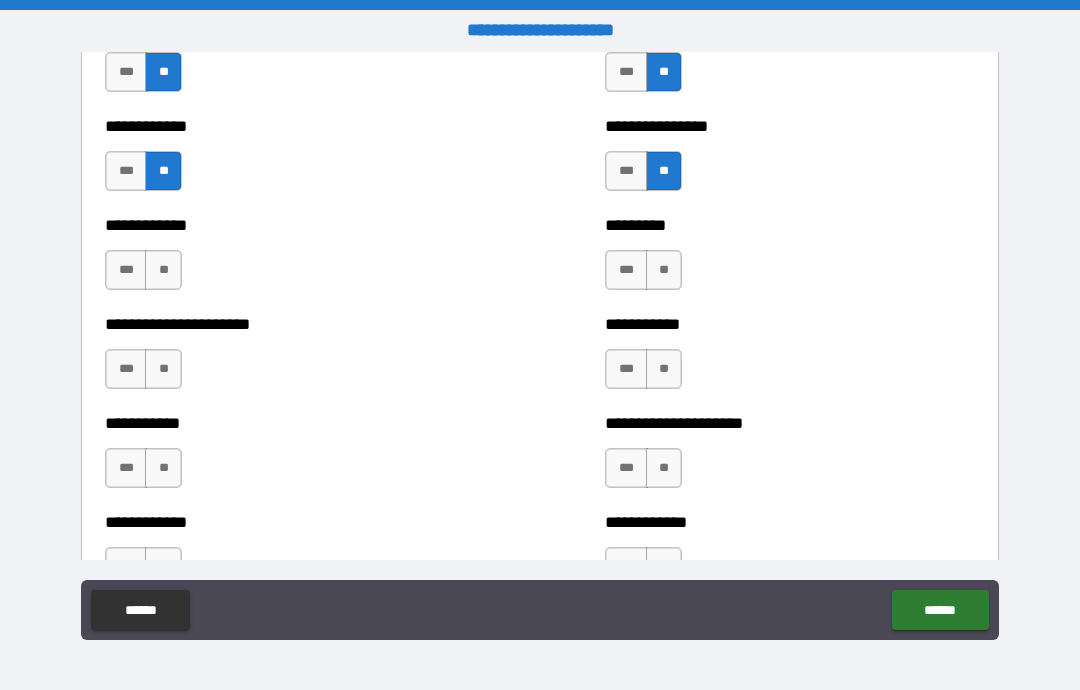 click on "**" at bounding box center (163, 270) 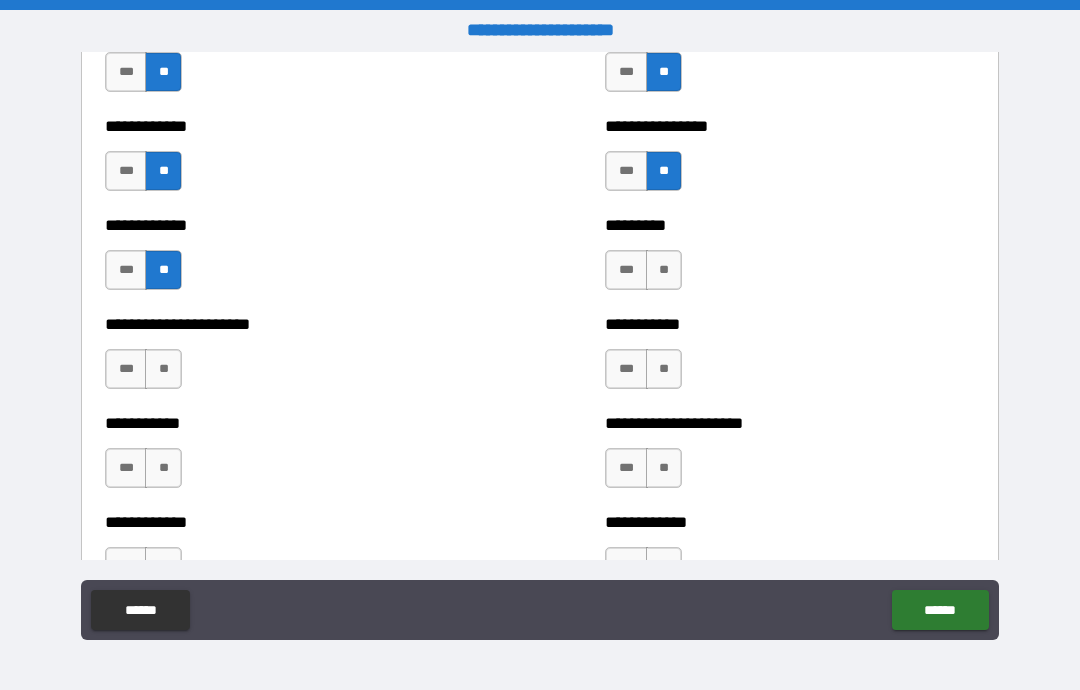 click on "**" at bounding box center (163, 369) 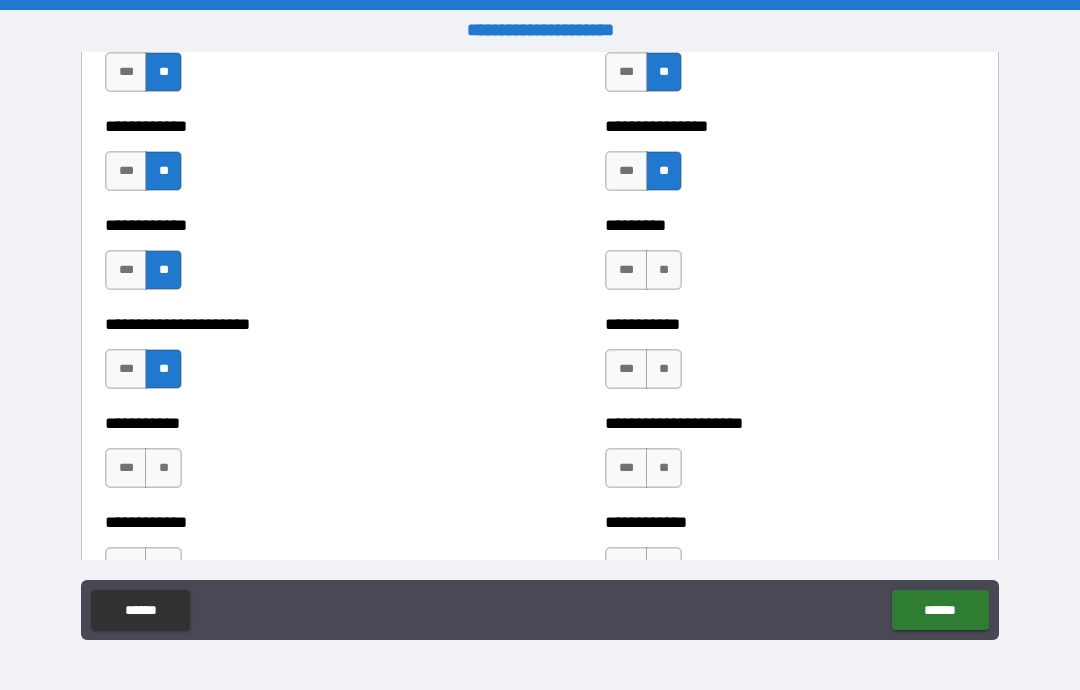 click on "**" at bounding box center [163, 468] 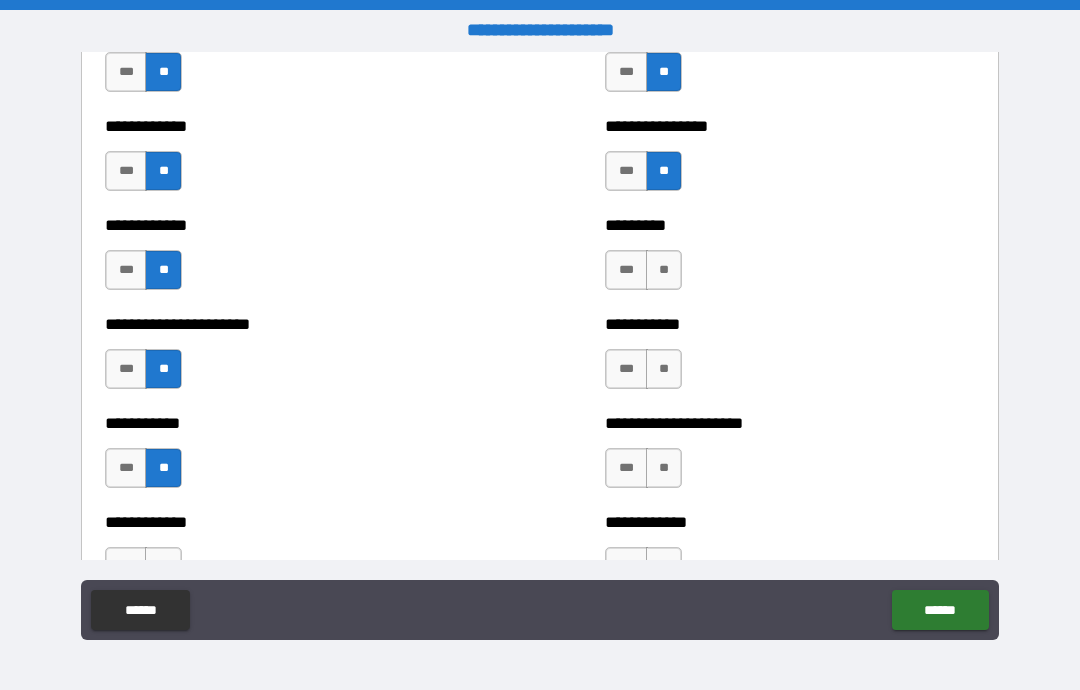 click on "**" at bounding box center [163, 567] 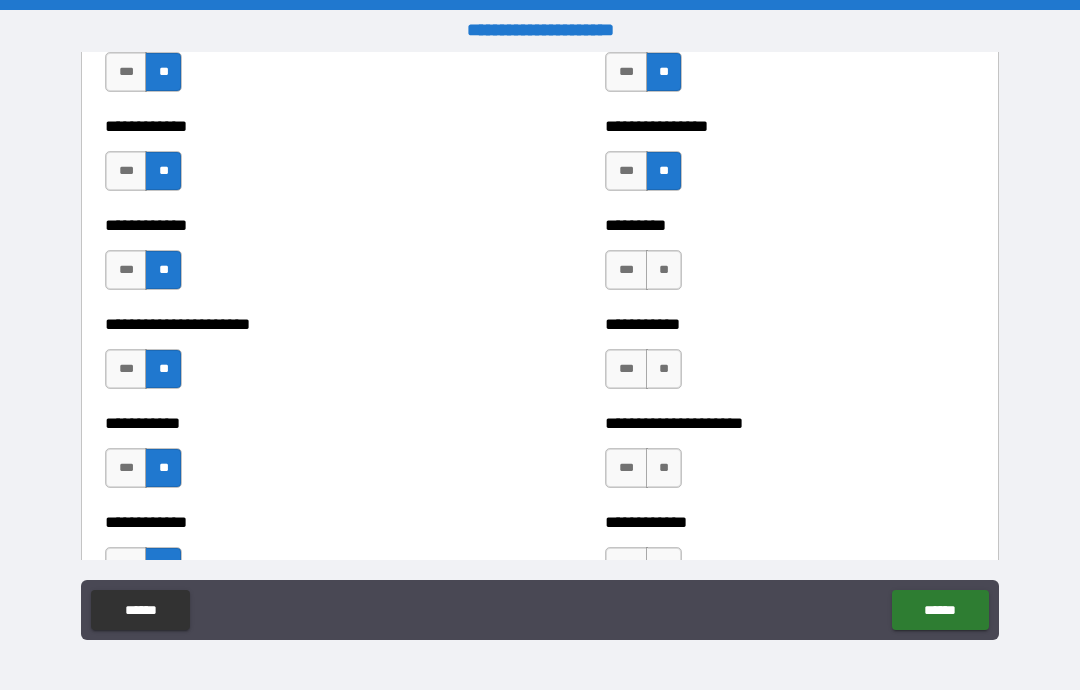 click on "**" at bounding box center (664, 270) 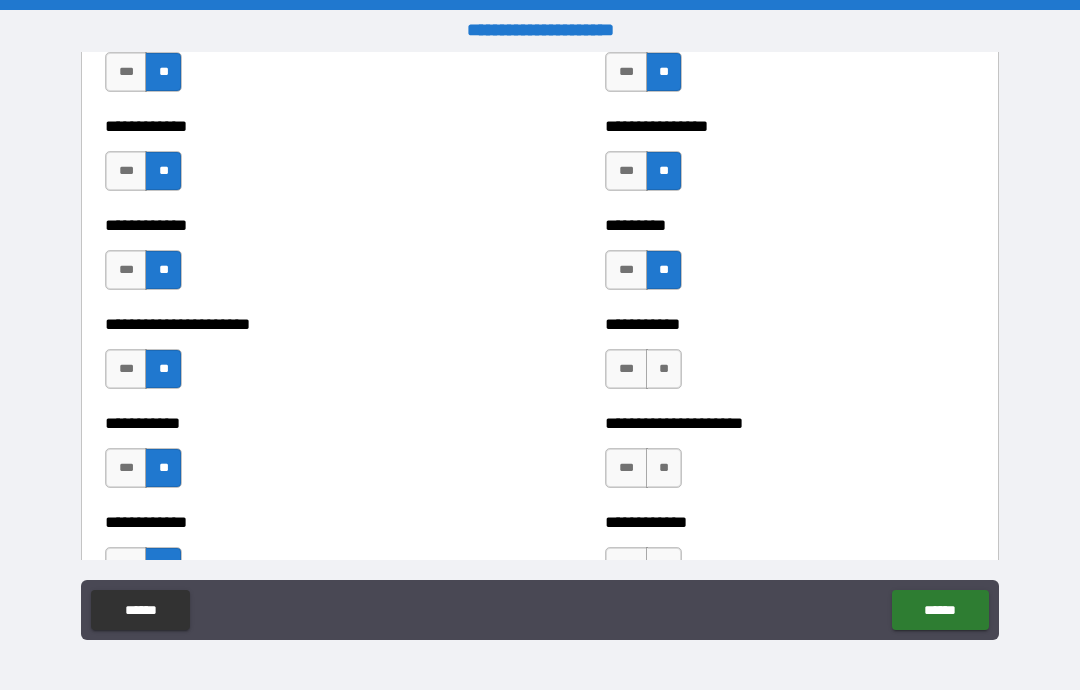 click on "**" at bounding box center [664, 369] 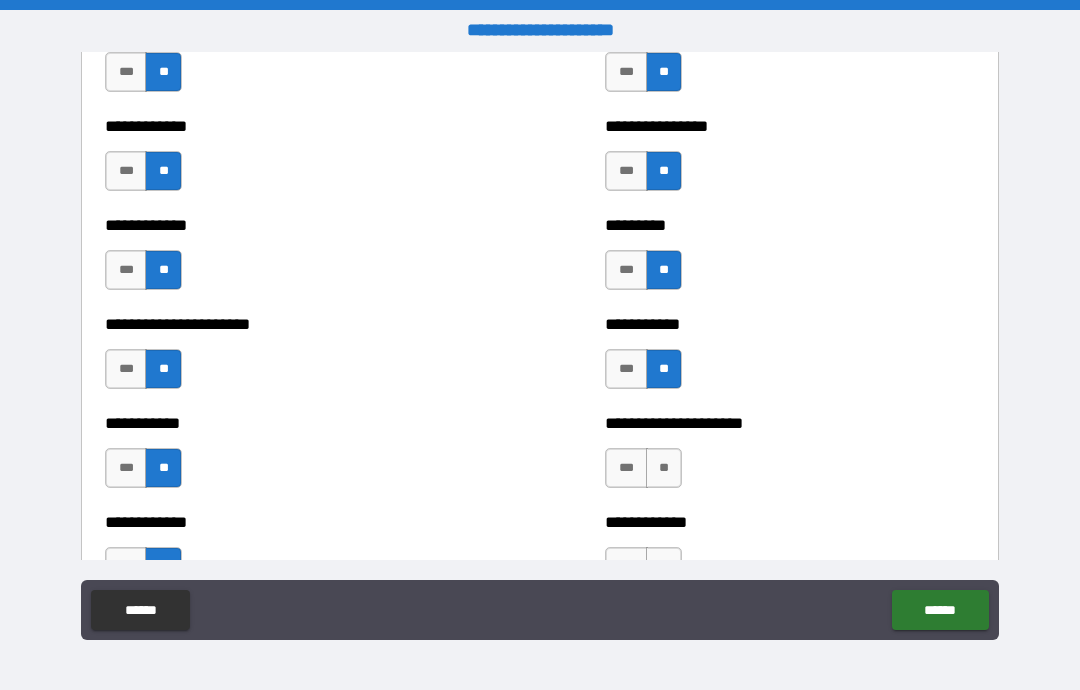 click on "**" at bounding box center (664, 468) 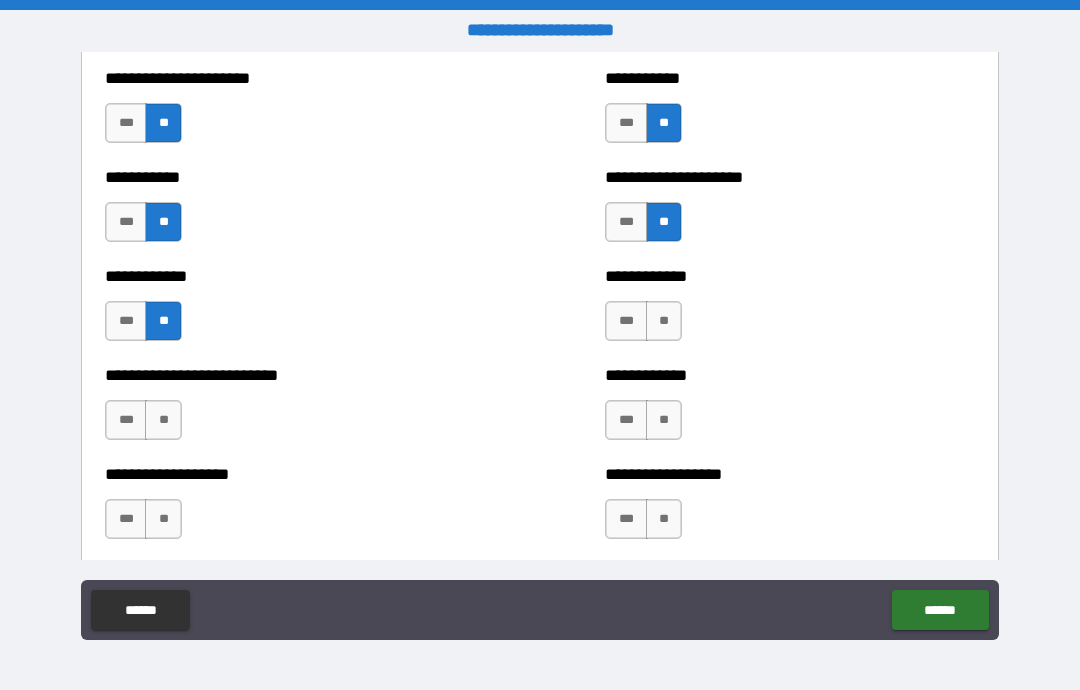 scroll, scrollTop: 5484, scrollLeft: 0, axis: vertical 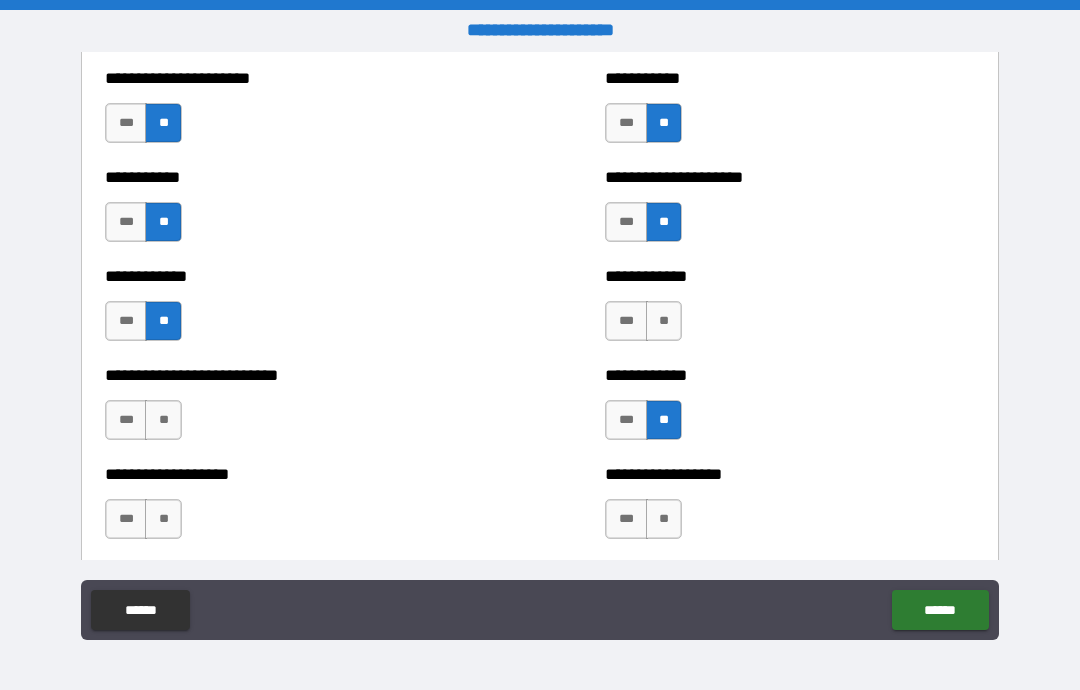 click on "**" at bounding box center (664, 321) 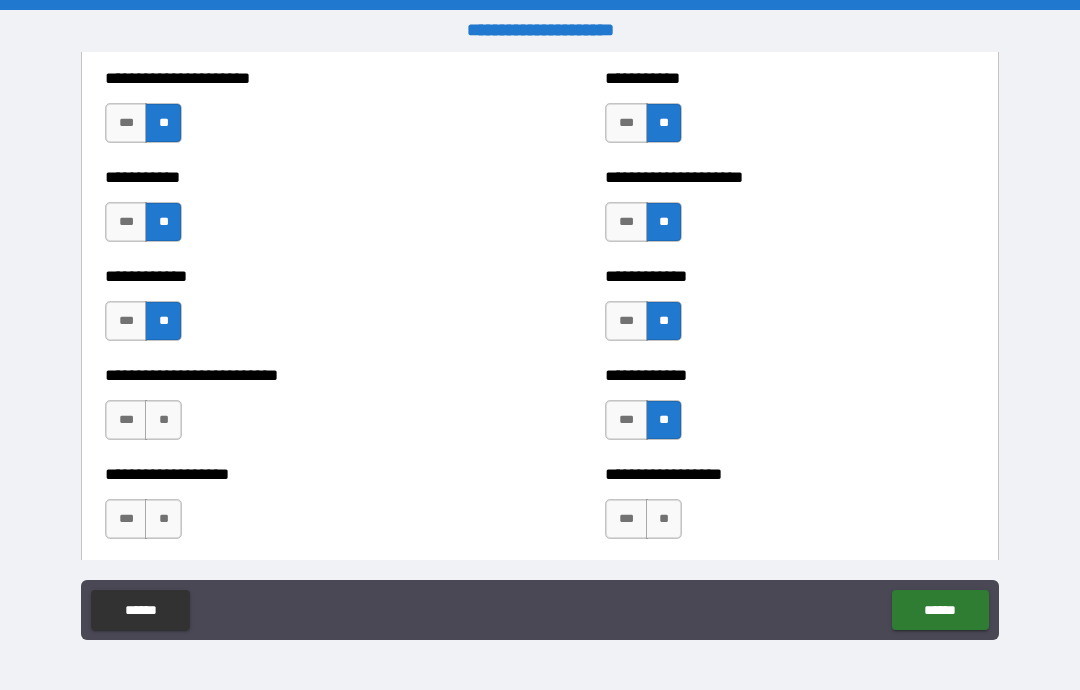 click on "**" at bounding box center (163, 420) 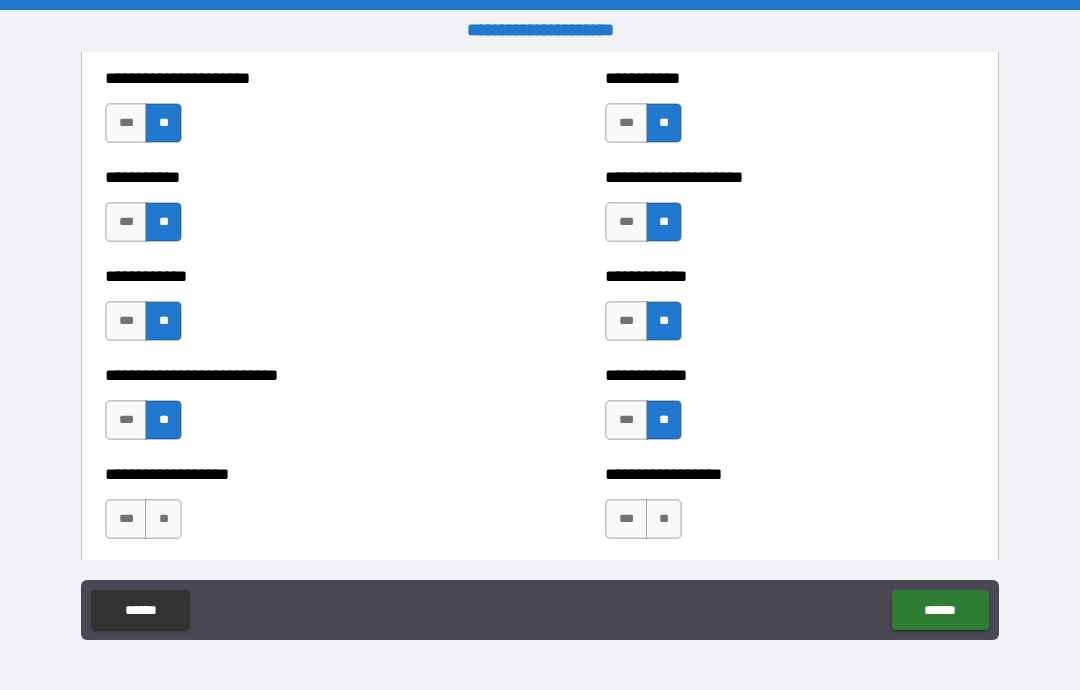 click on "**" at bounding box center [163, 519] 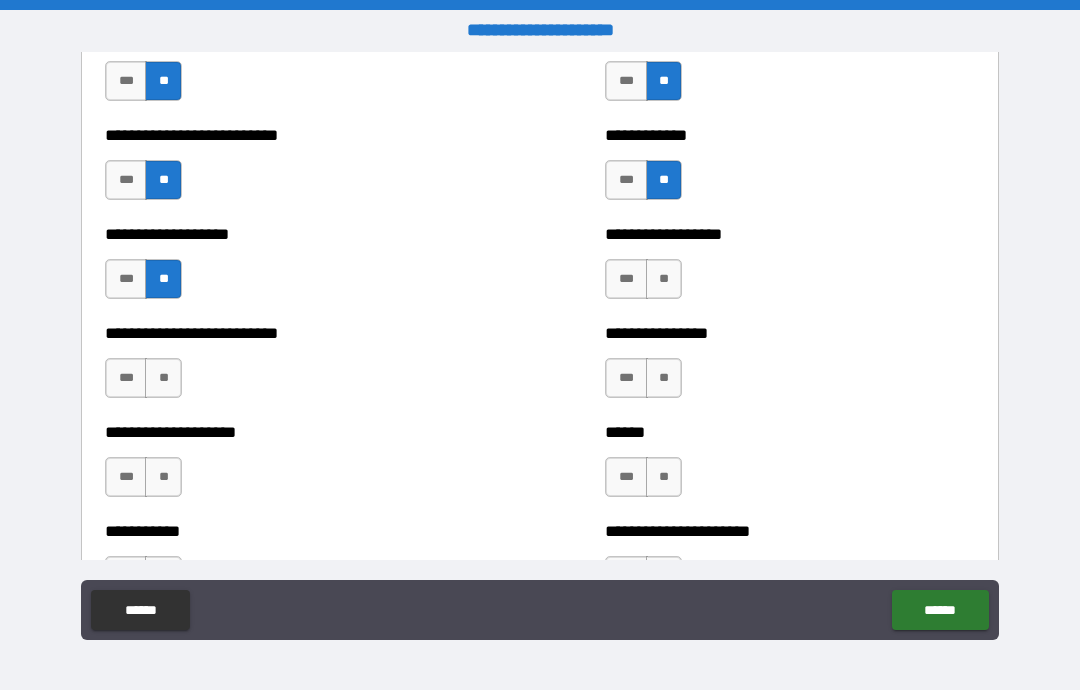 scroll, scrollTop: 5736, scrollLeft: 0, axis: vertical 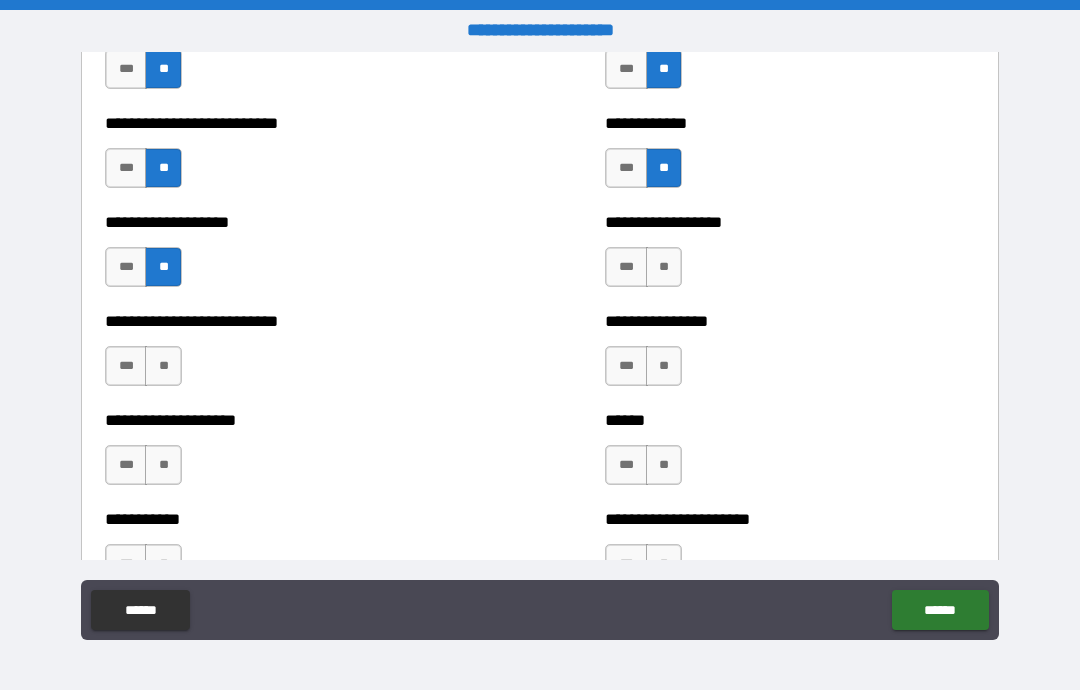 click on "**" at bounding box center [163, 366] 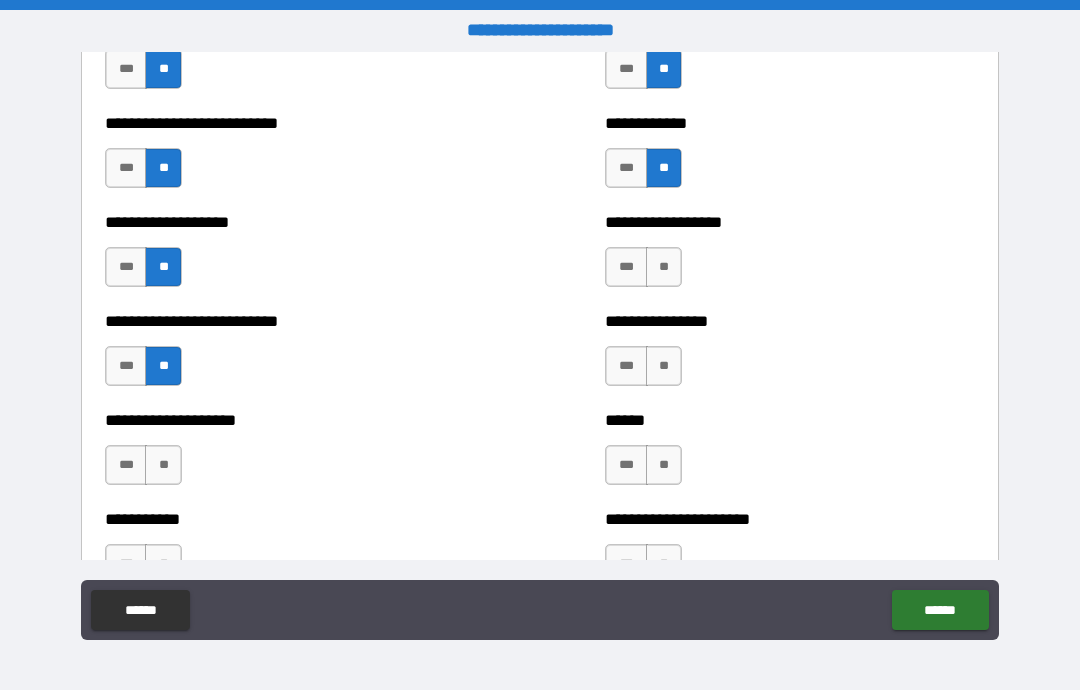click on "**" at bounding box center [664, 267] 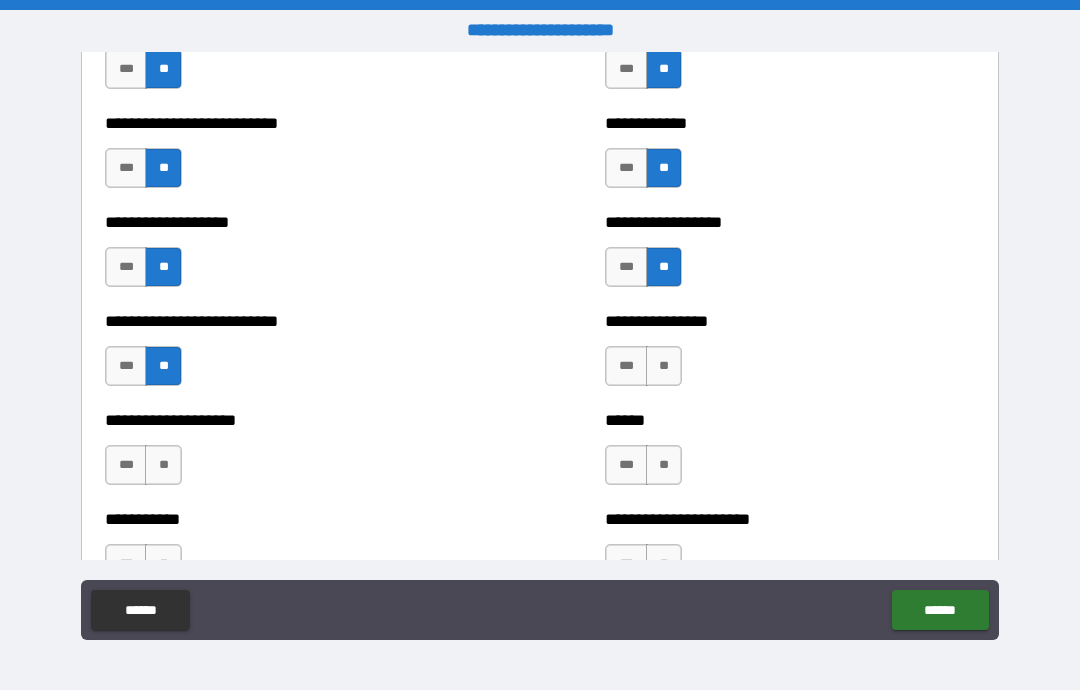 click on "**" at bounding box center [664, 366] 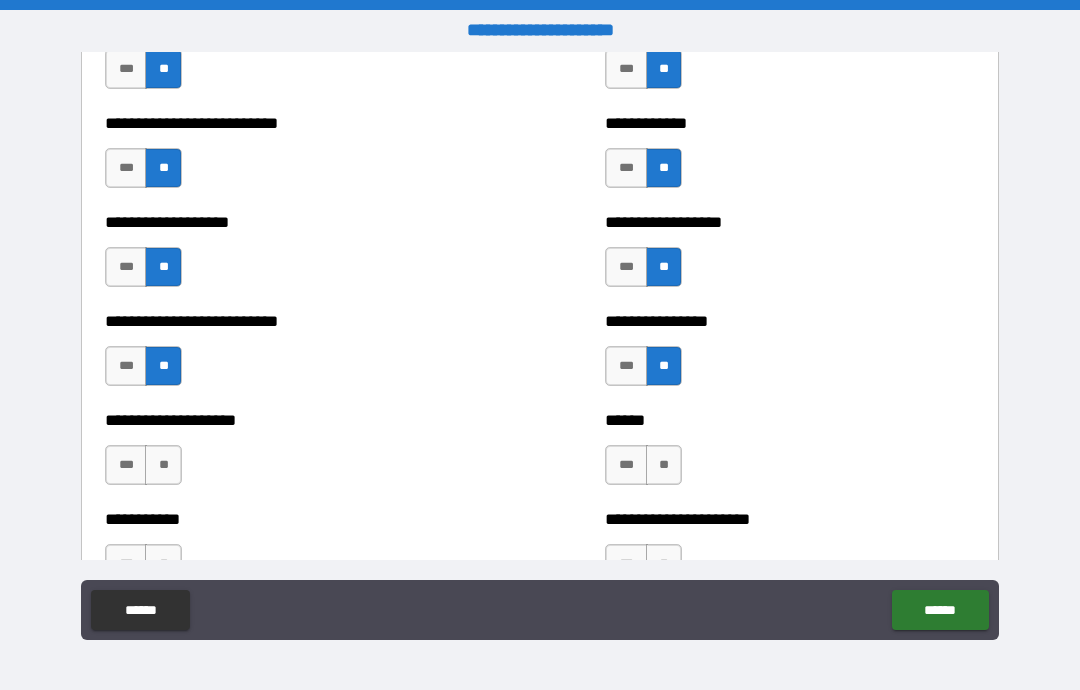 click on "**" at bounding box center (664, 465) 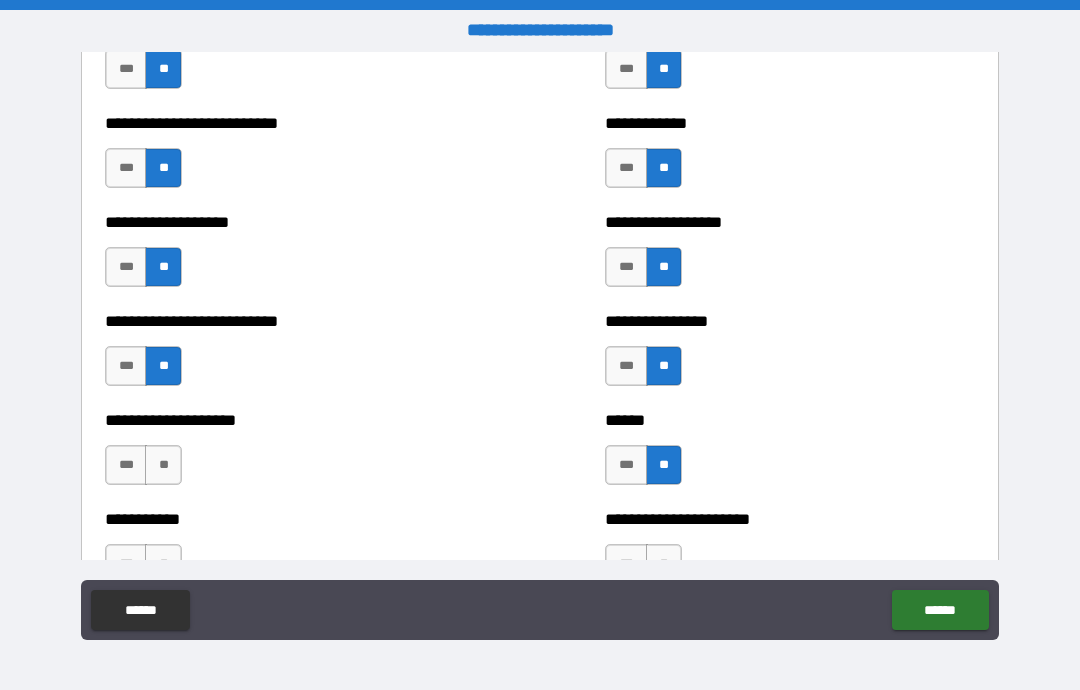 click on "**" at bounding box center [163, 465] 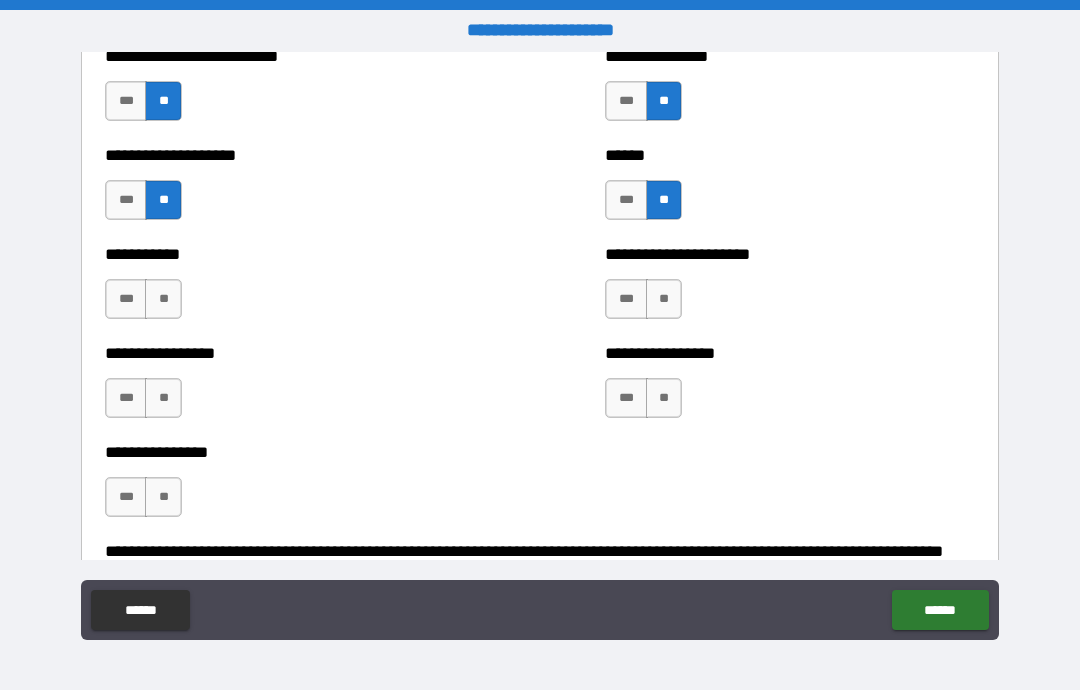 scroll, scrollTop: 6016, scrollLeft: 0, axis: vertical 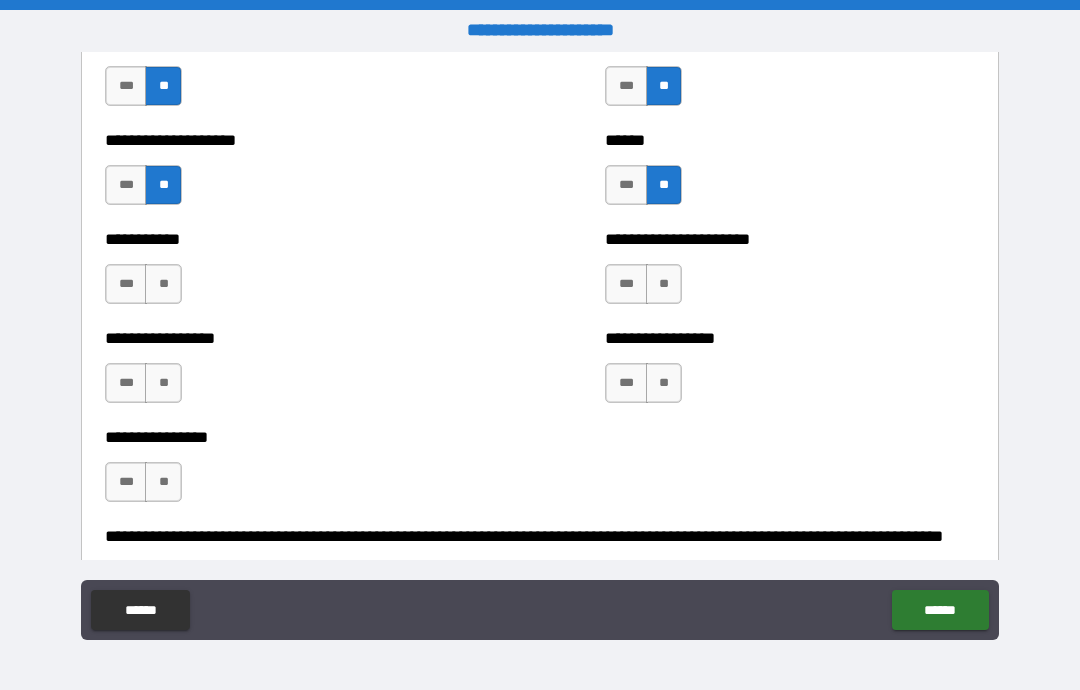 click on "**" at bounding box center (163, 284) 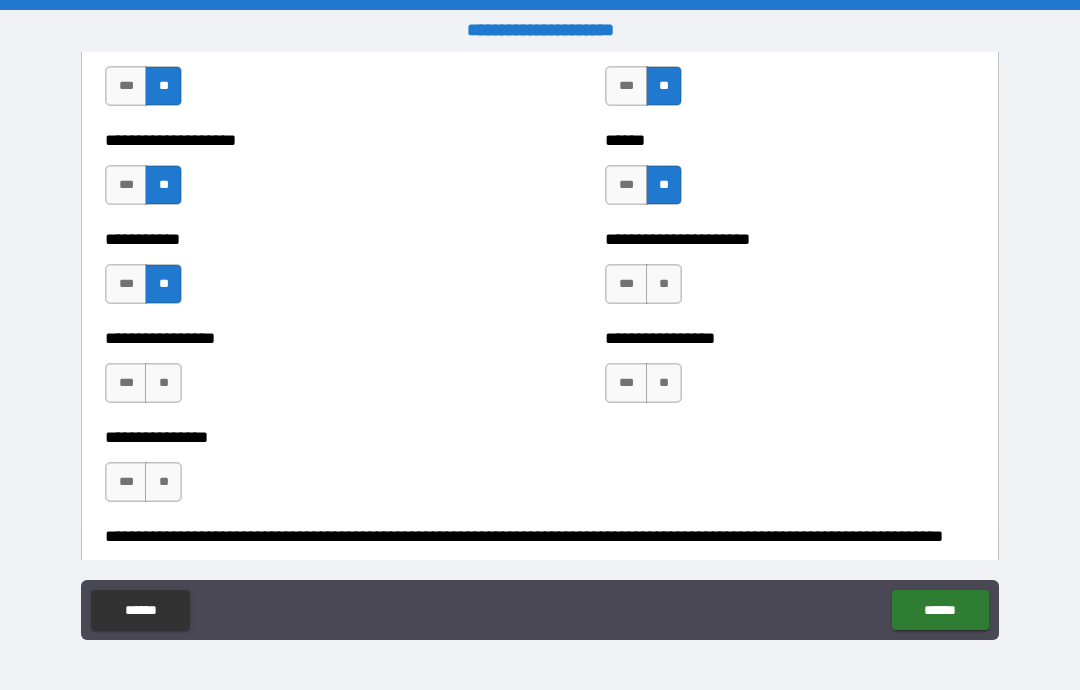click on "**" at bounding box center [163, 383] 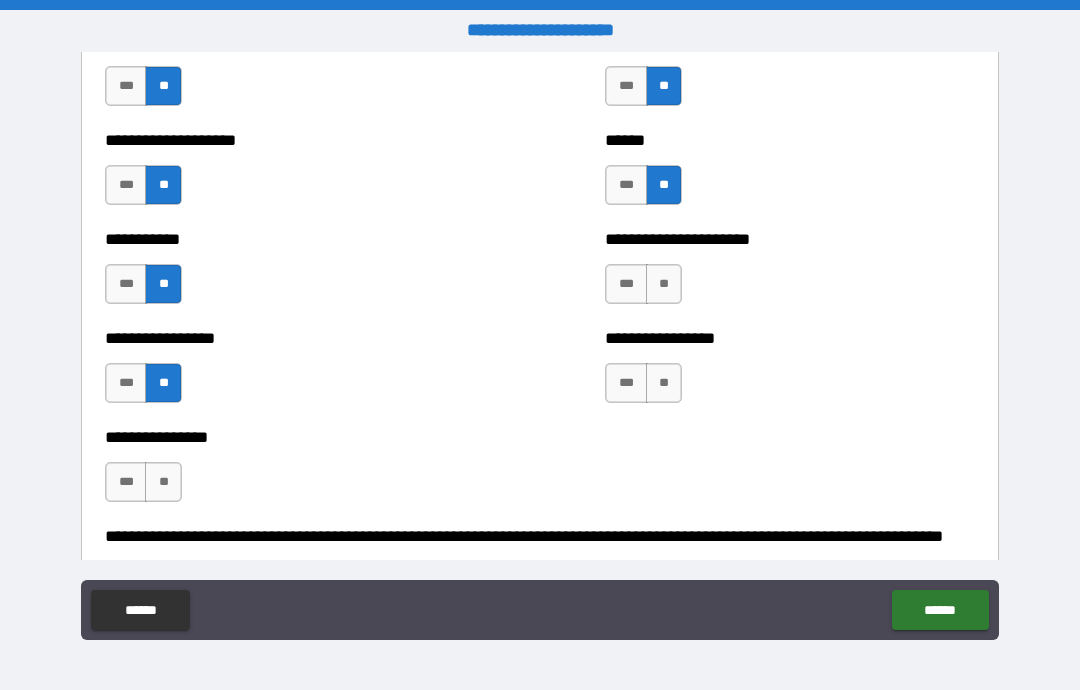 click on "**" at bounding box center [163, 482] 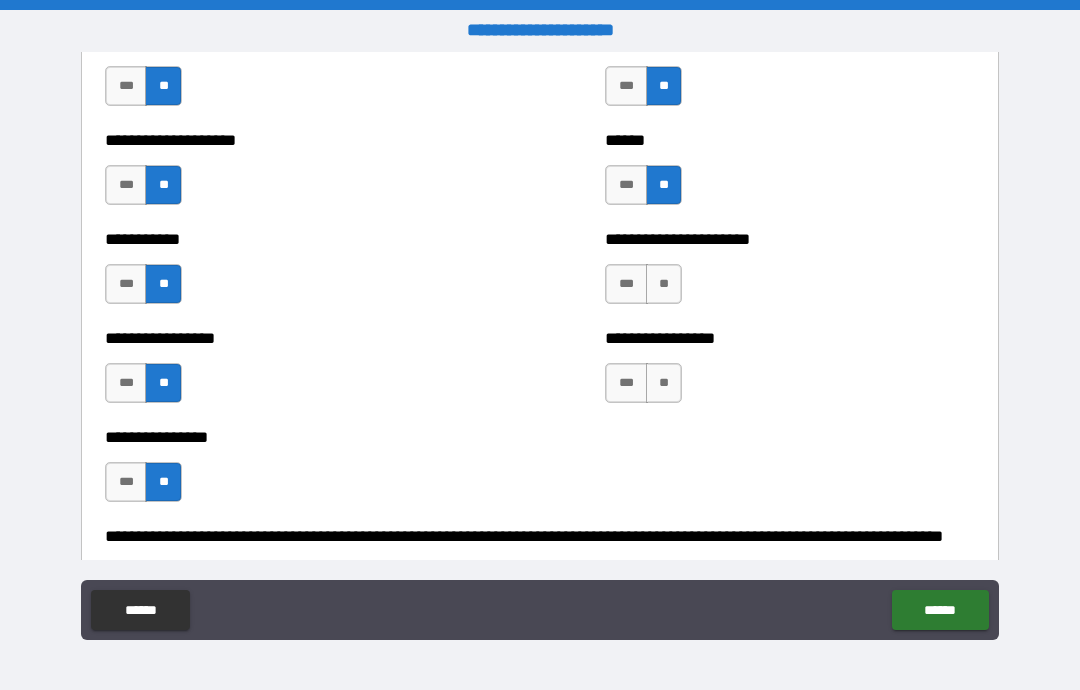 click on "**" at bounding box center [664, 284] 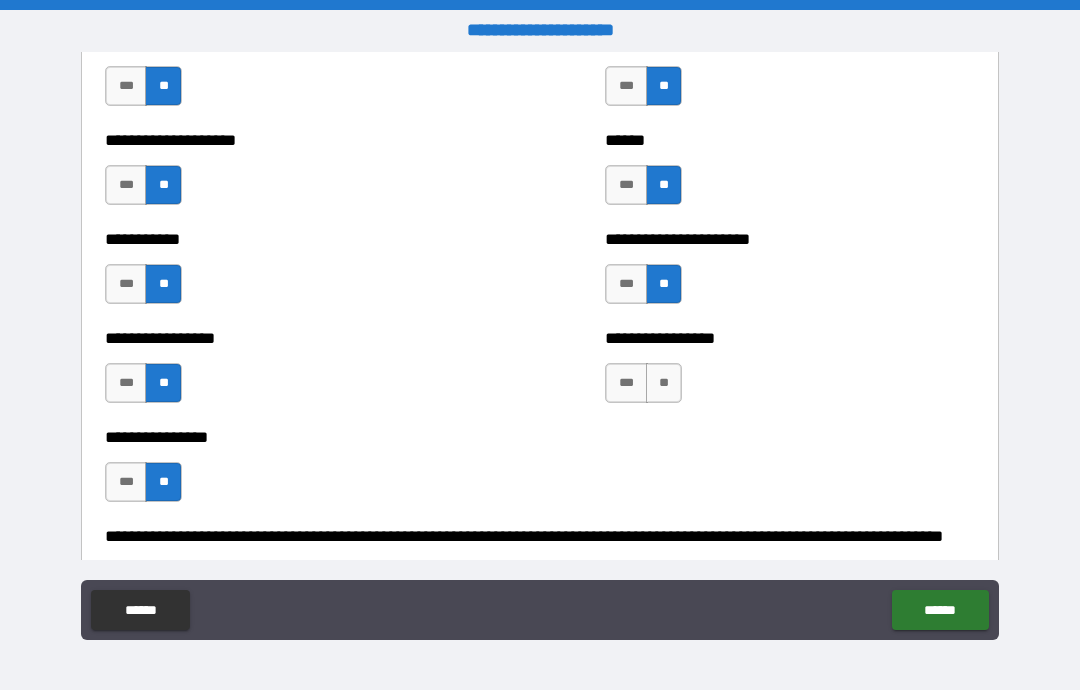 click on "**" at bounding box center (664, 383) 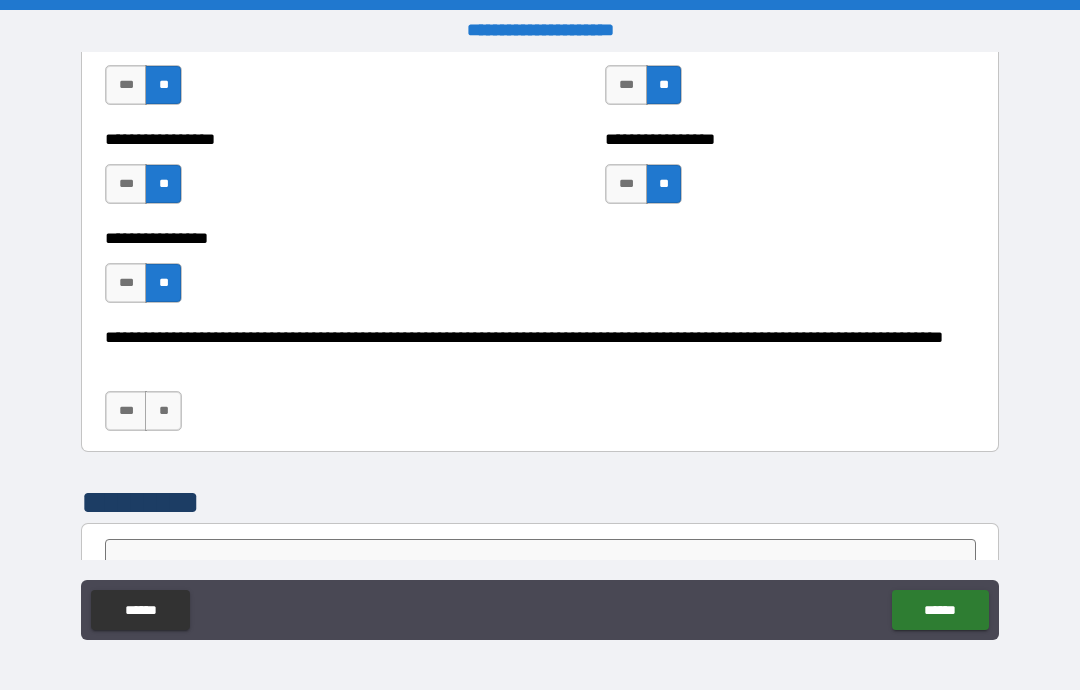 scroll, scrollTop: 6284, scrollLeft: 0, axis: vertical 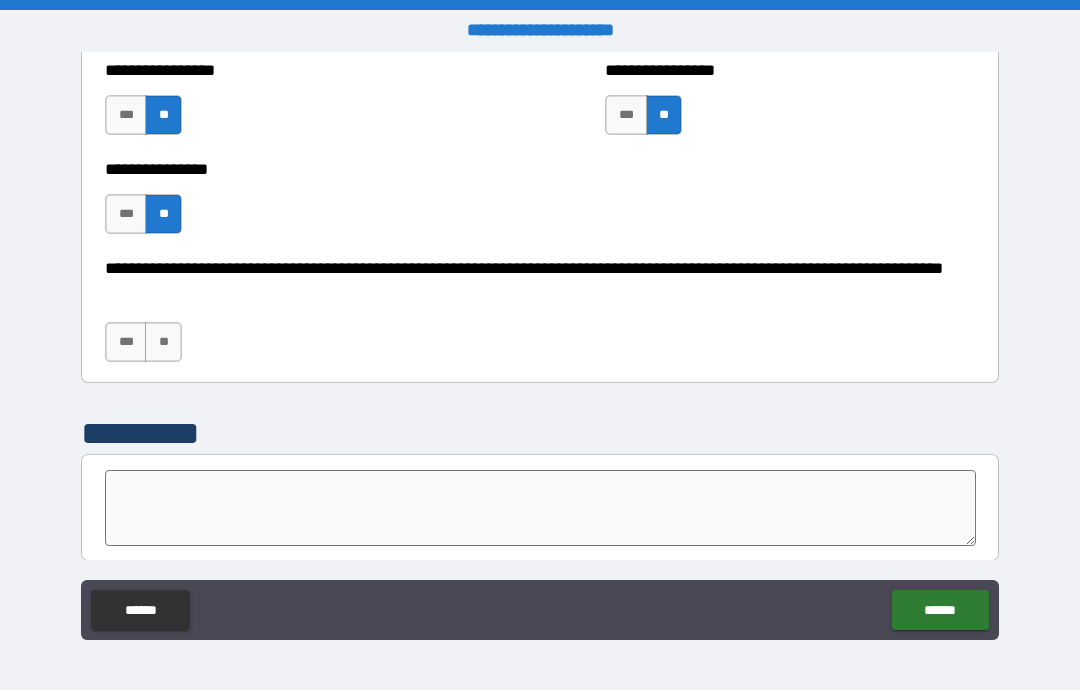 click on "**" at bounding box center [163, 342] 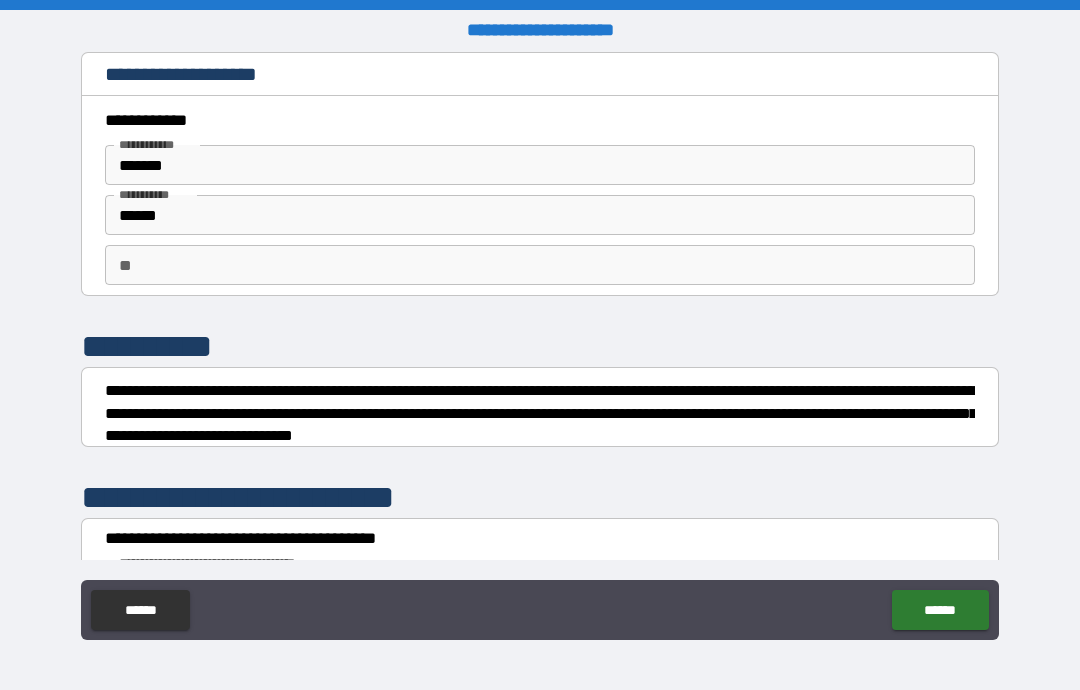 scroll, scrollTop: 0, scrollLeft: 0, axis: both 